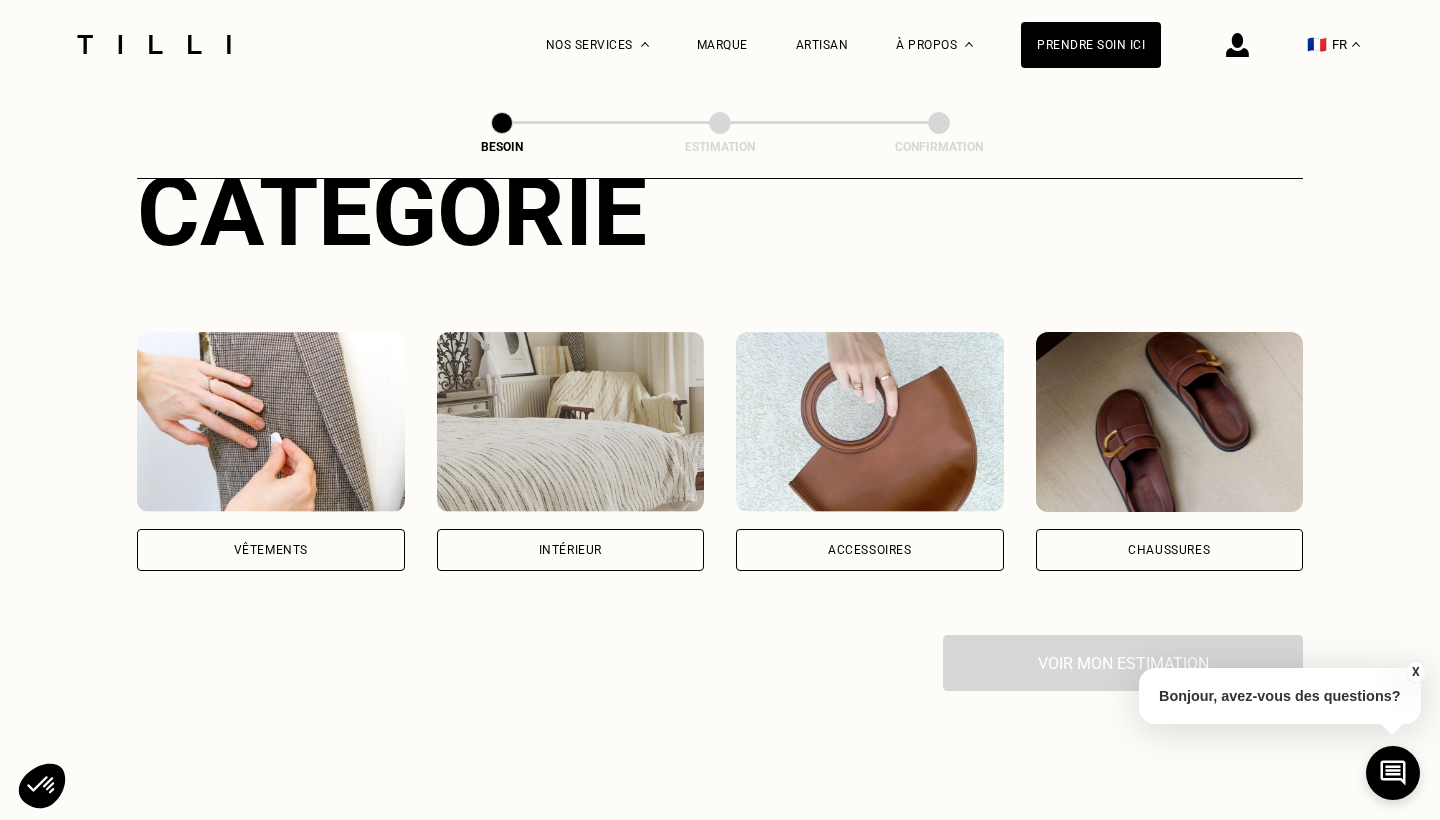 scroll, scrollTop: 246, scrollLeft: 0, axis: vertical 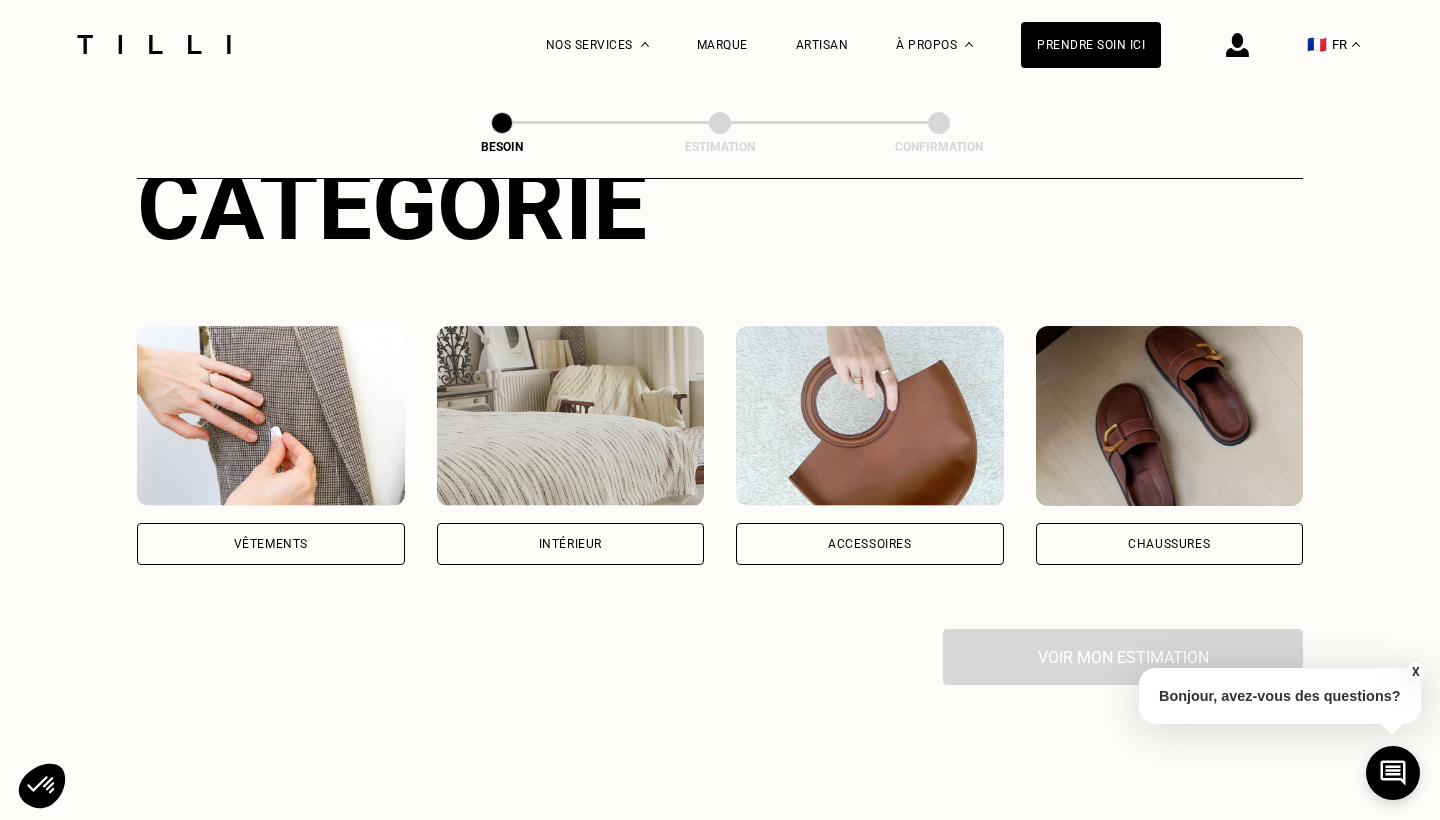 click on "Vêtements" at bounding box center [271, 544] 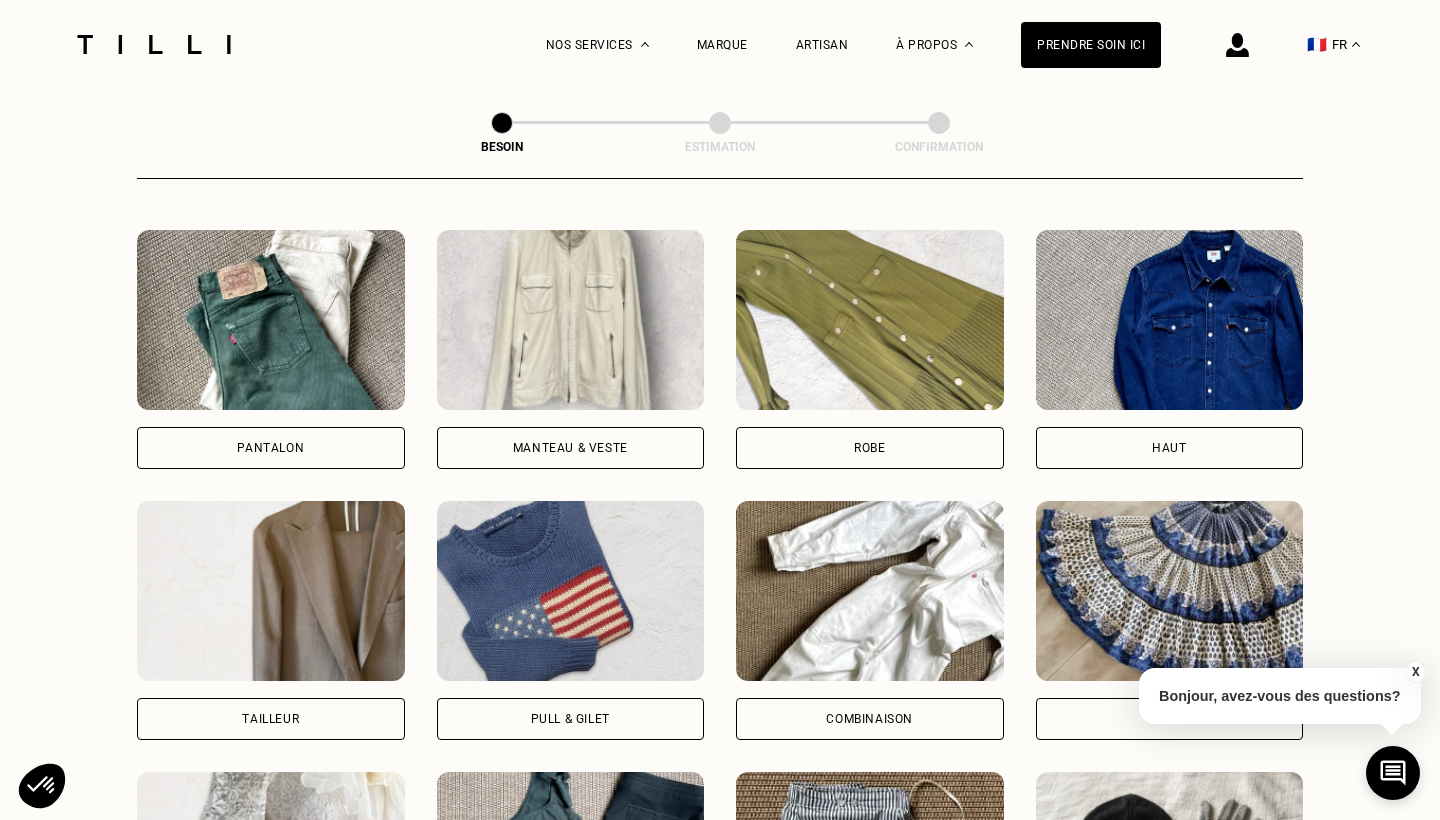 scroll, scrollTop: 883, scrollLeft: 0, axis: vertical 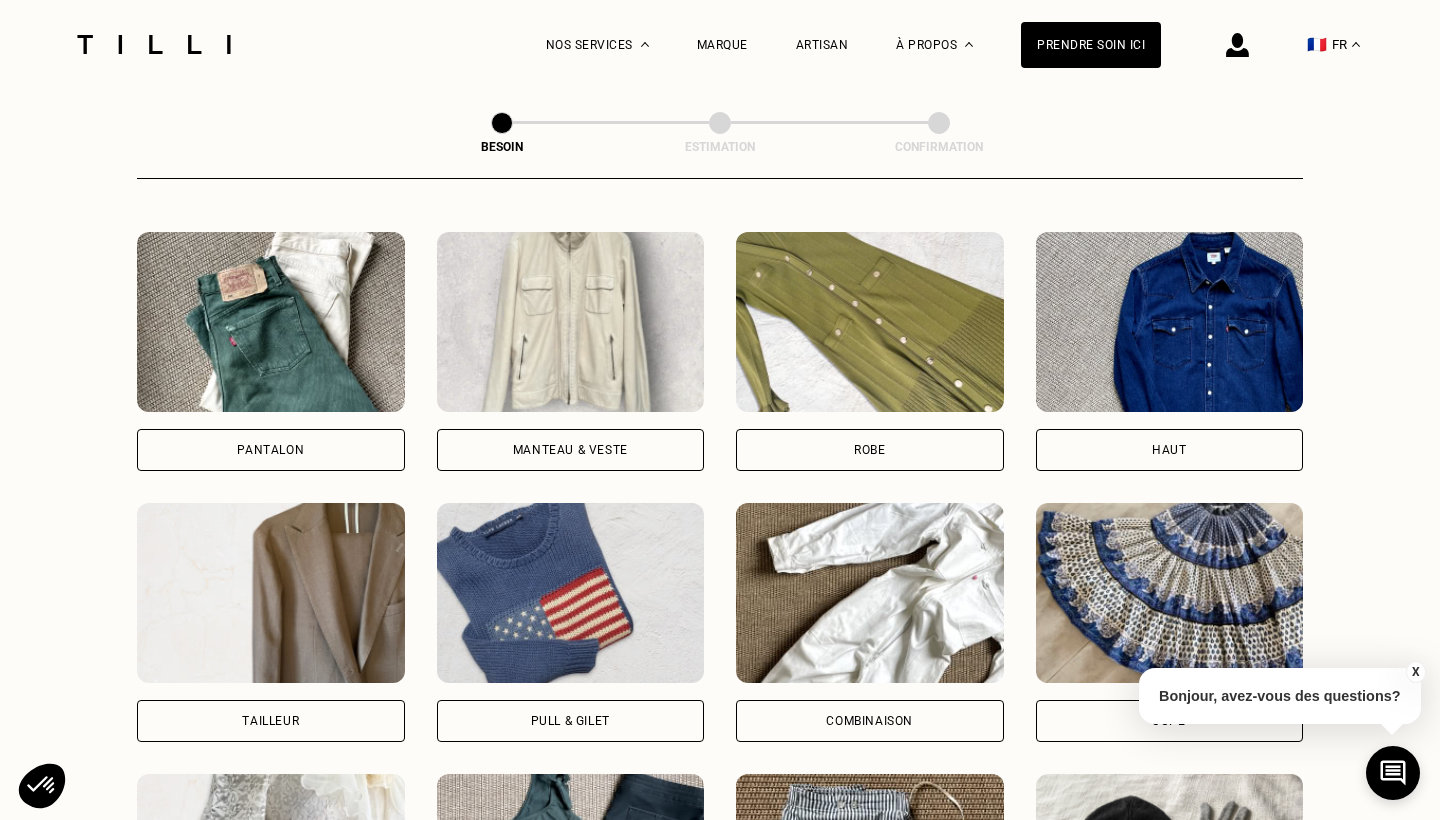 click on "Robe" at bounding box center (870, 450) 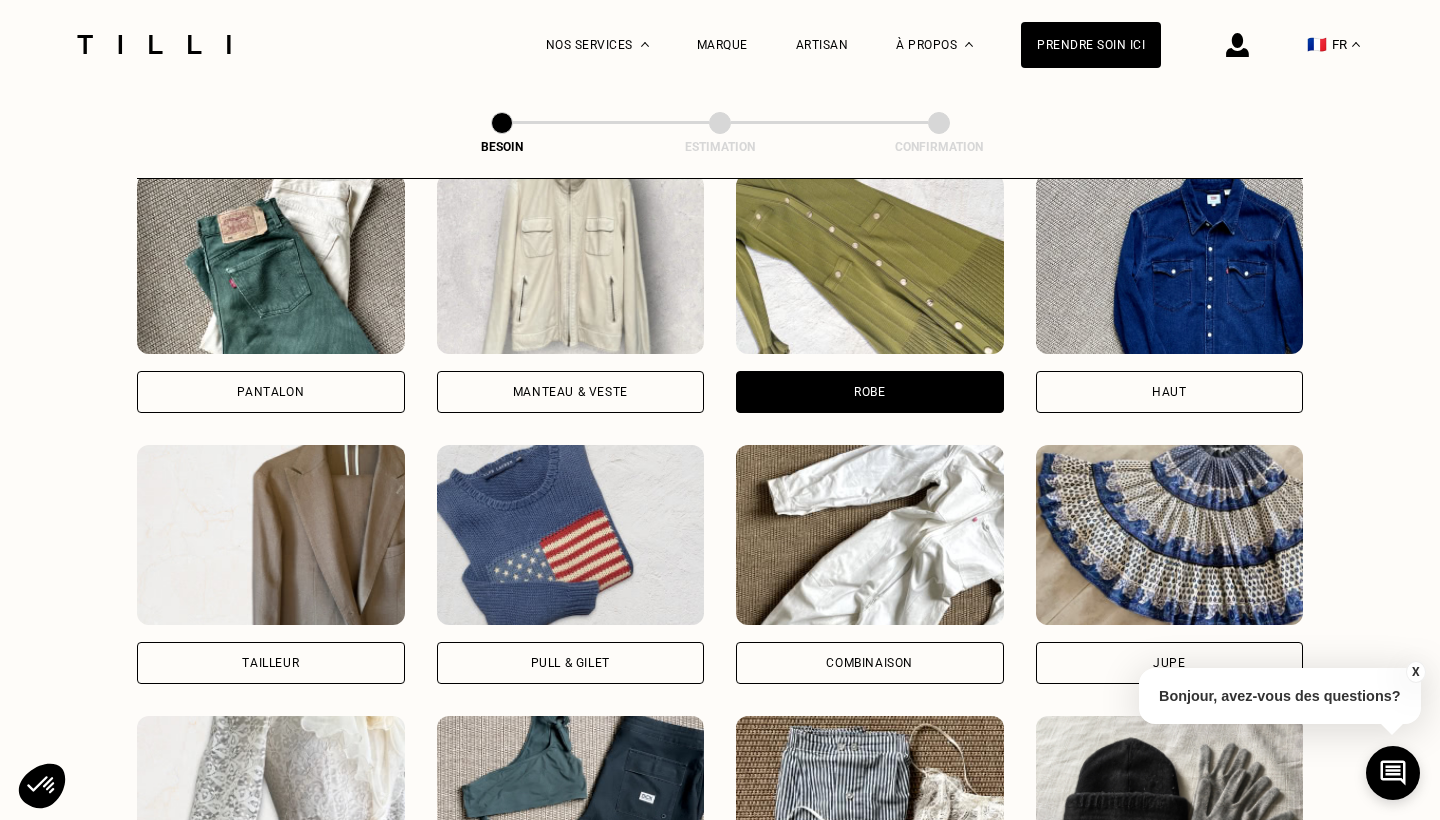 scroll, scrollTop: 873, scrollLeft: 0, axis: vertical 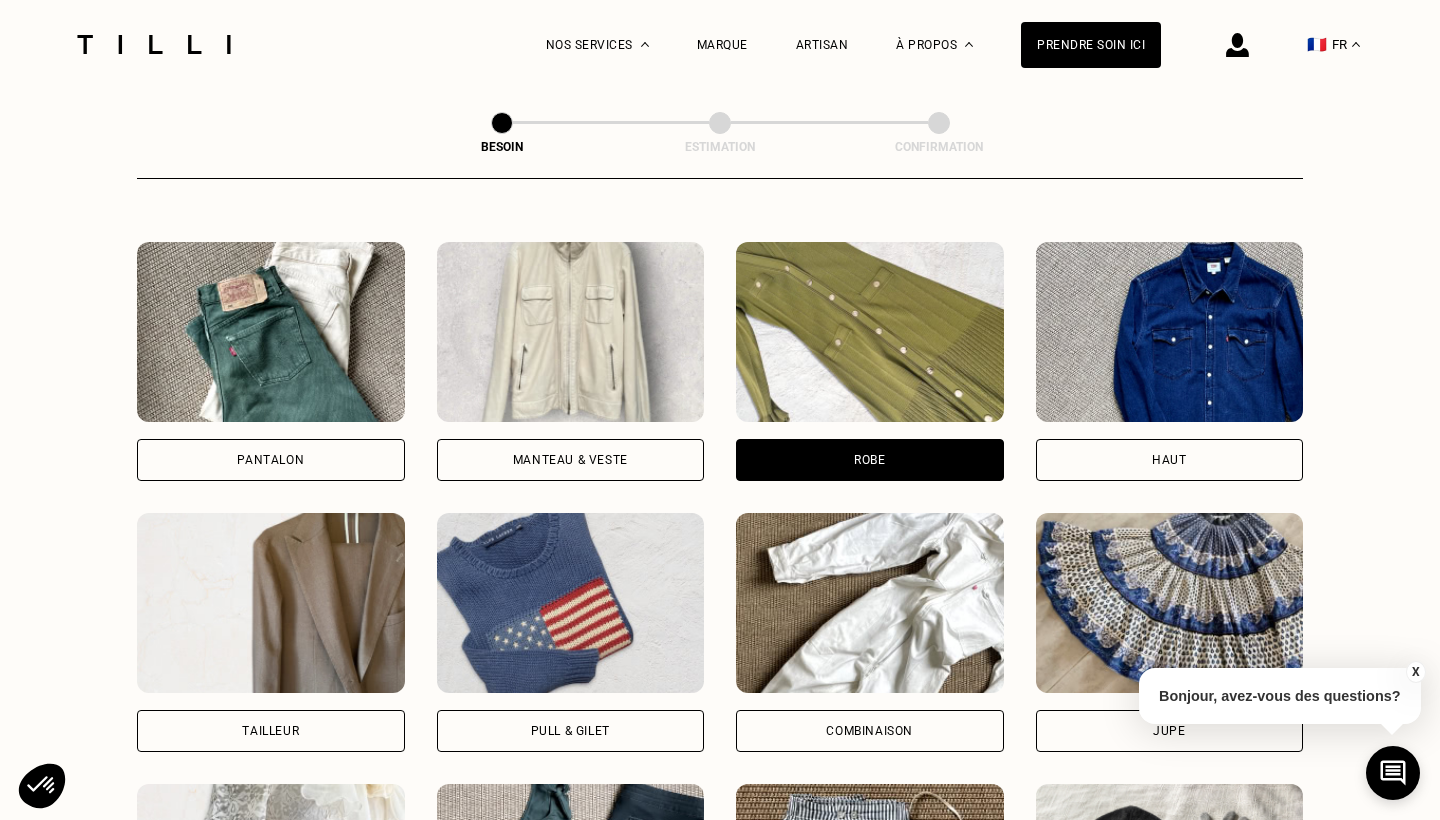 click on "Jupe" at bounding box center [1170, 731] 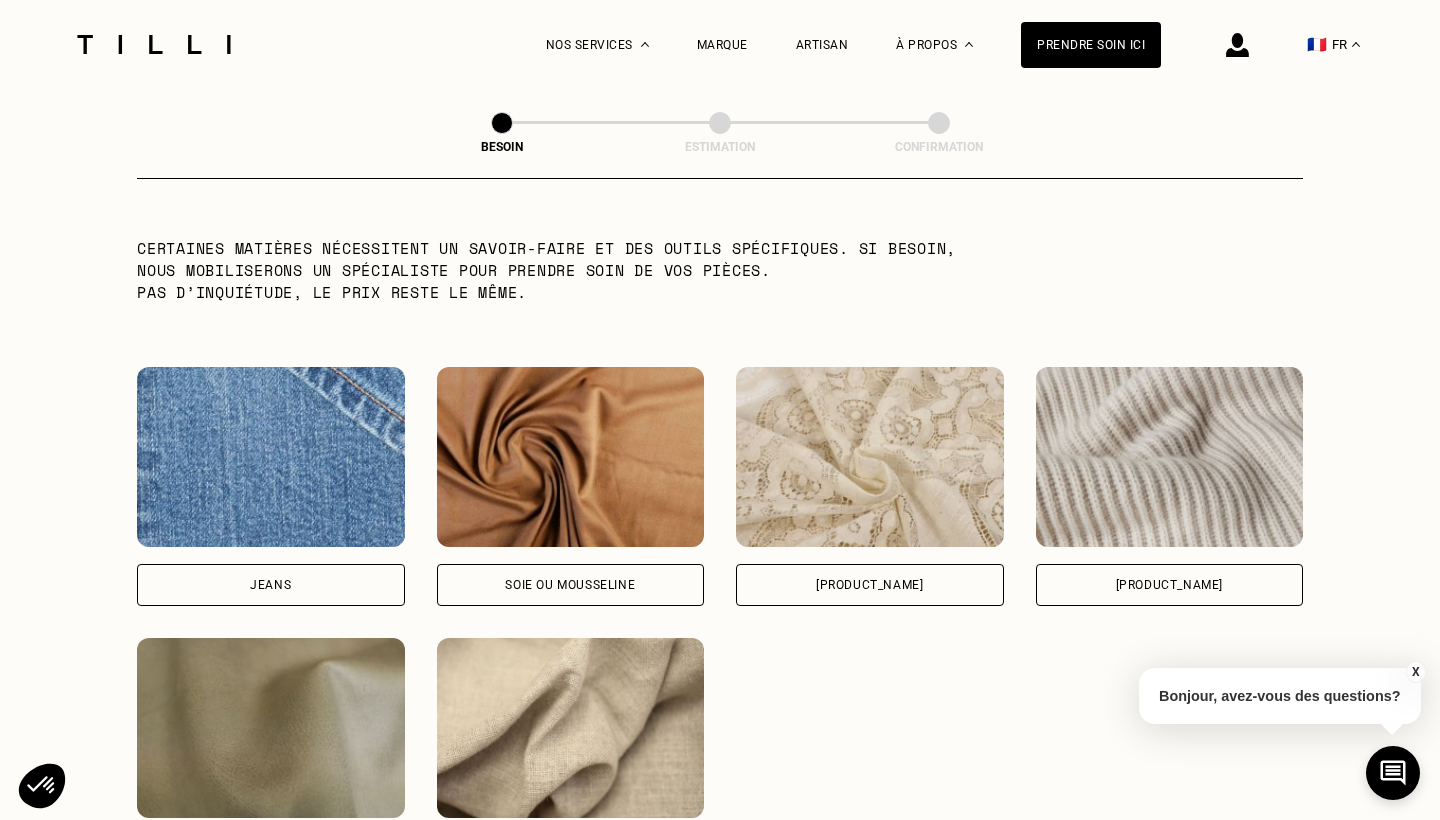 scroll, scrollTop: 1982, scrollLeft: 0, axis: vertical 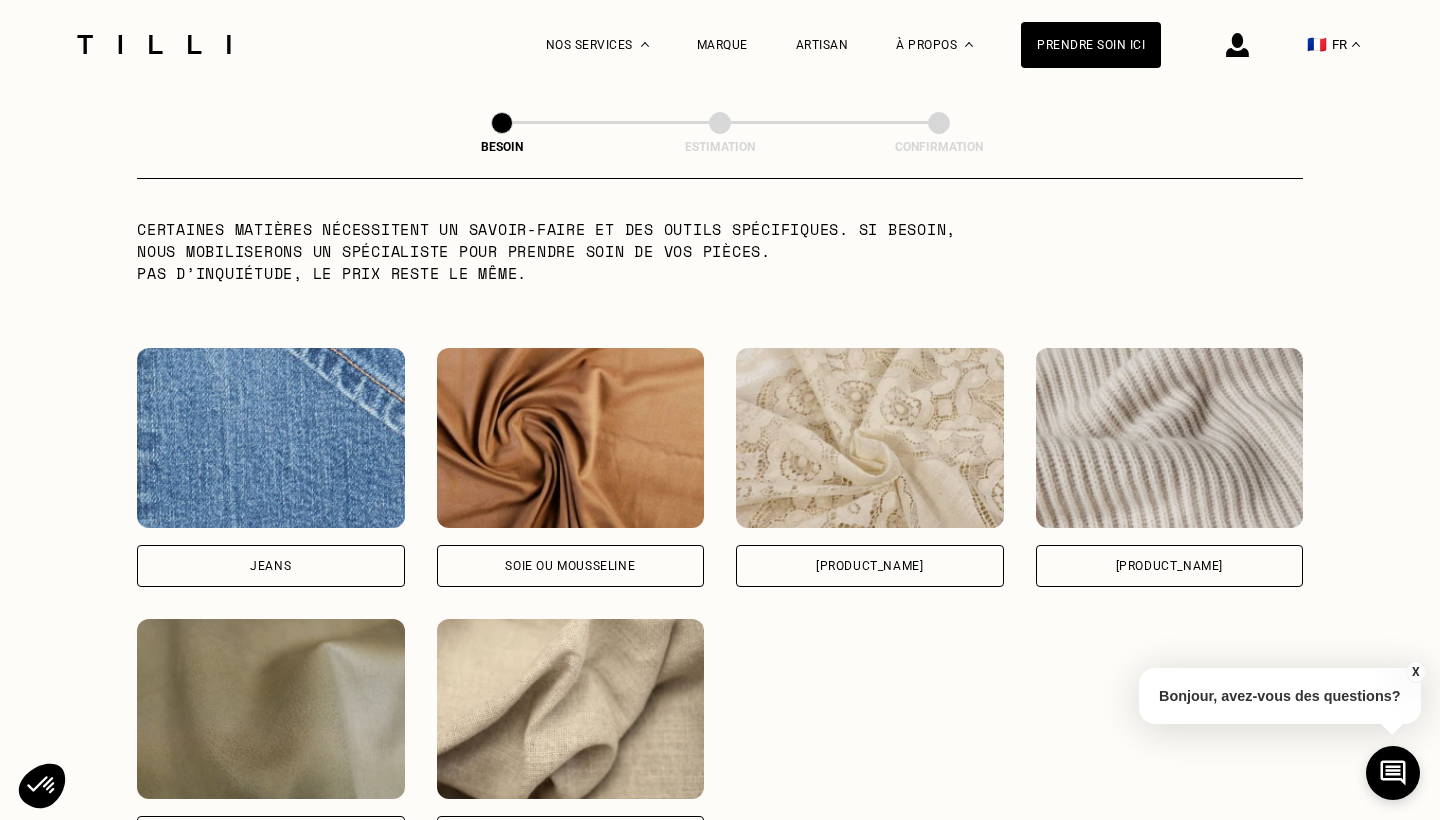 click on "Jeans" at bounding box center [270, 566] 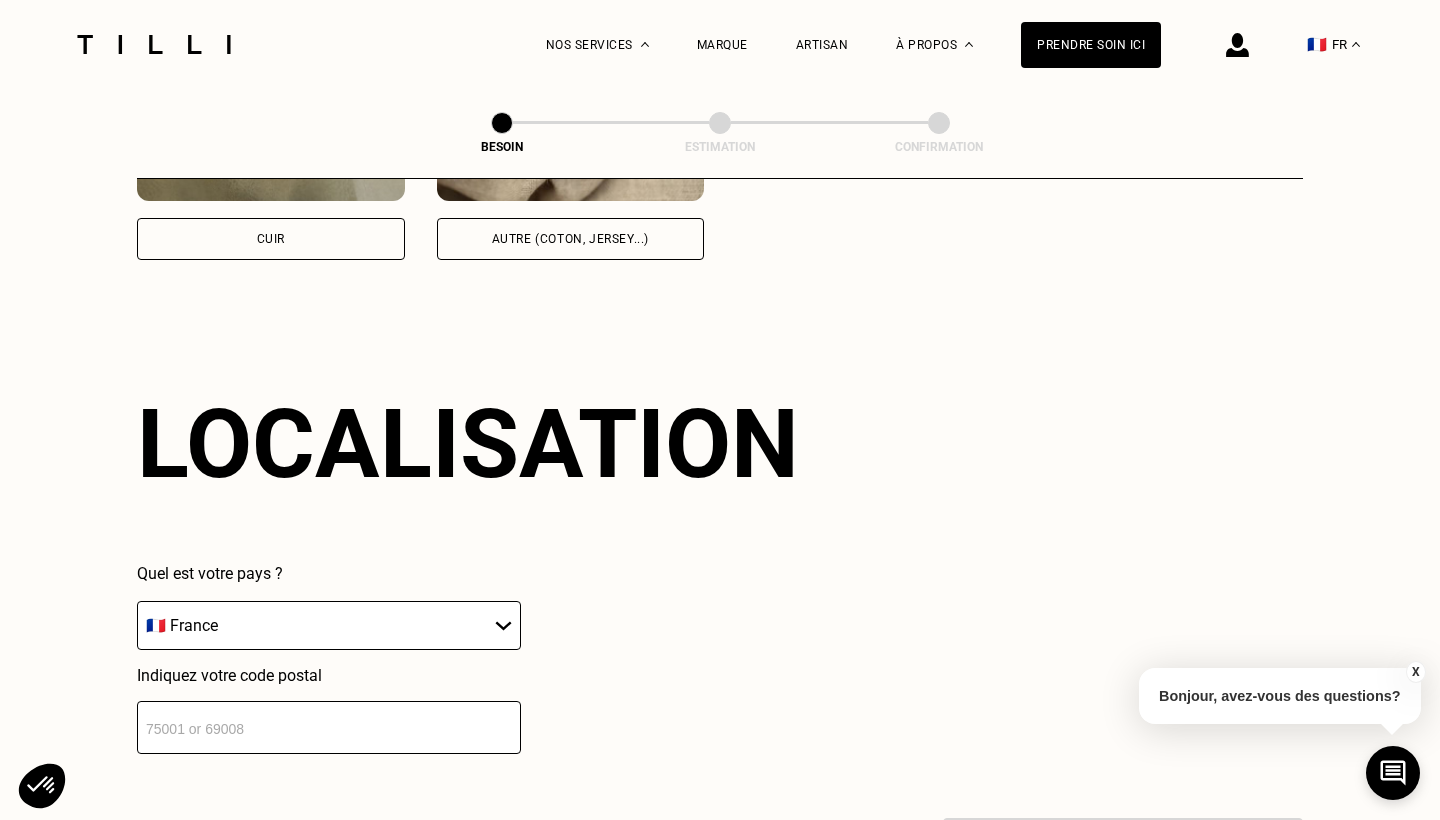 scroll, scrollTop: 2680, scrollLeft: 0, axis: vertical 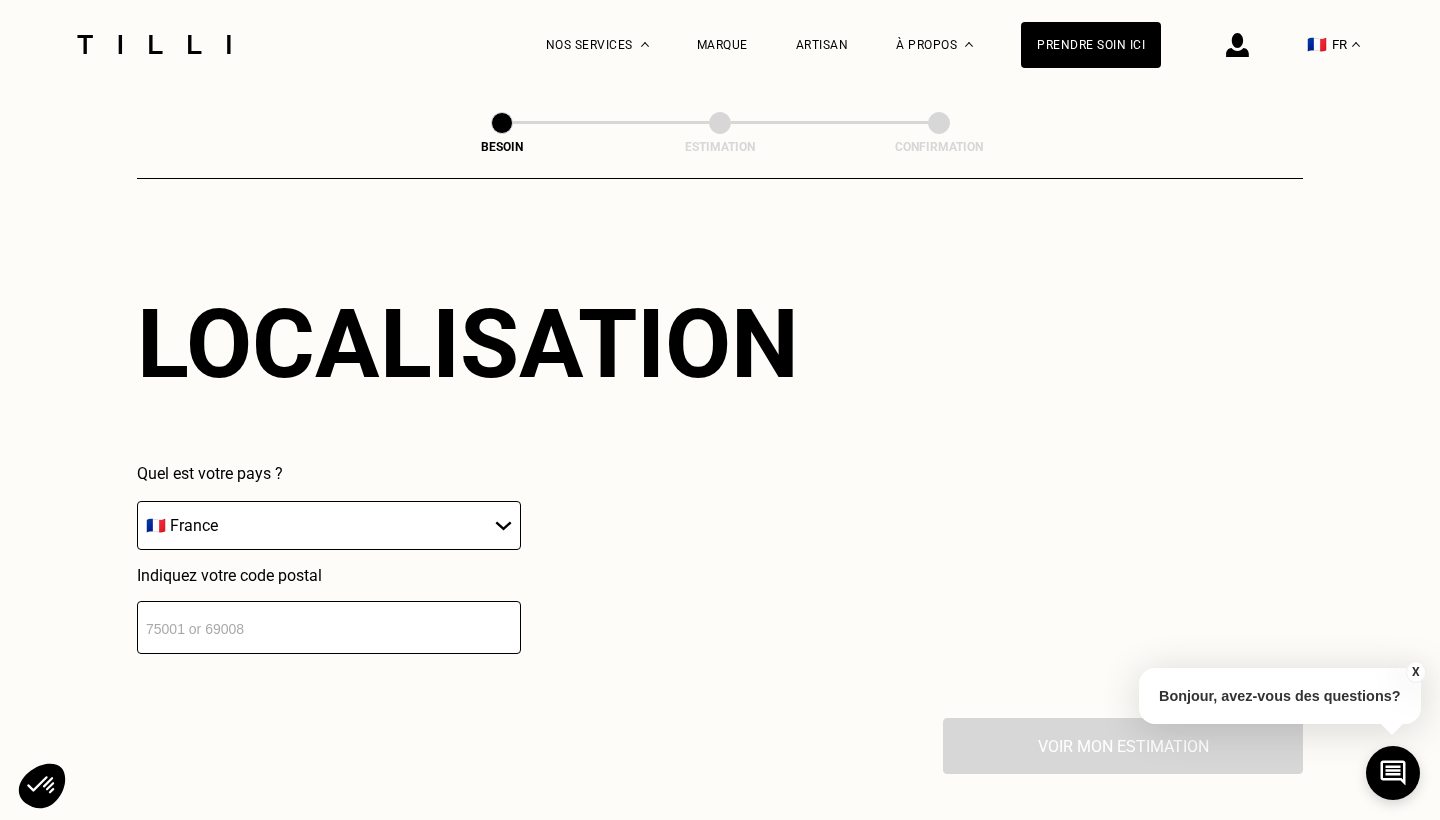 click at bounding box center [329, 627] 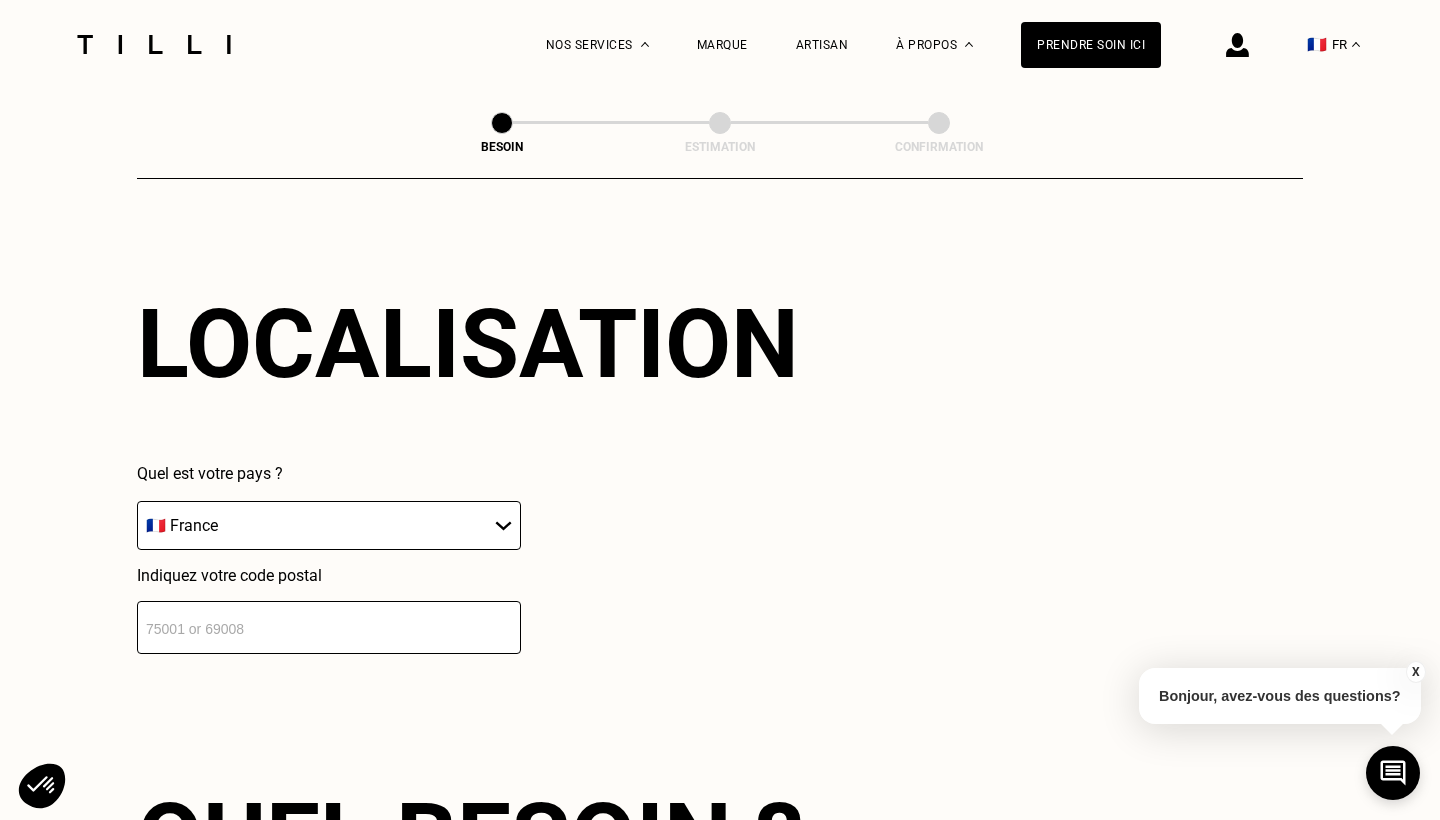 scroll, scrollTop: 3181, scrollLeft: 0, axis: vertical 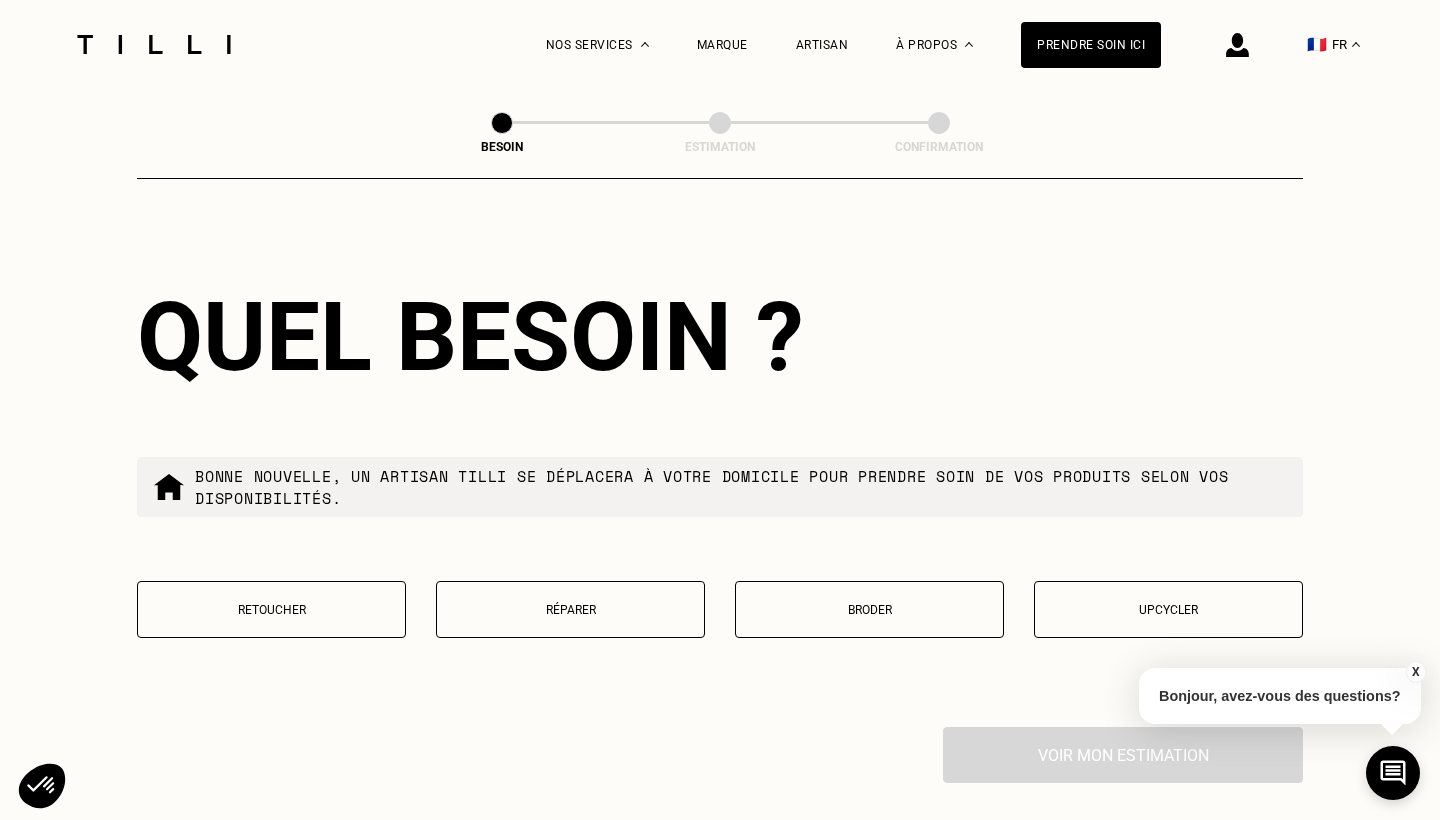 type on "[NUMBER]" 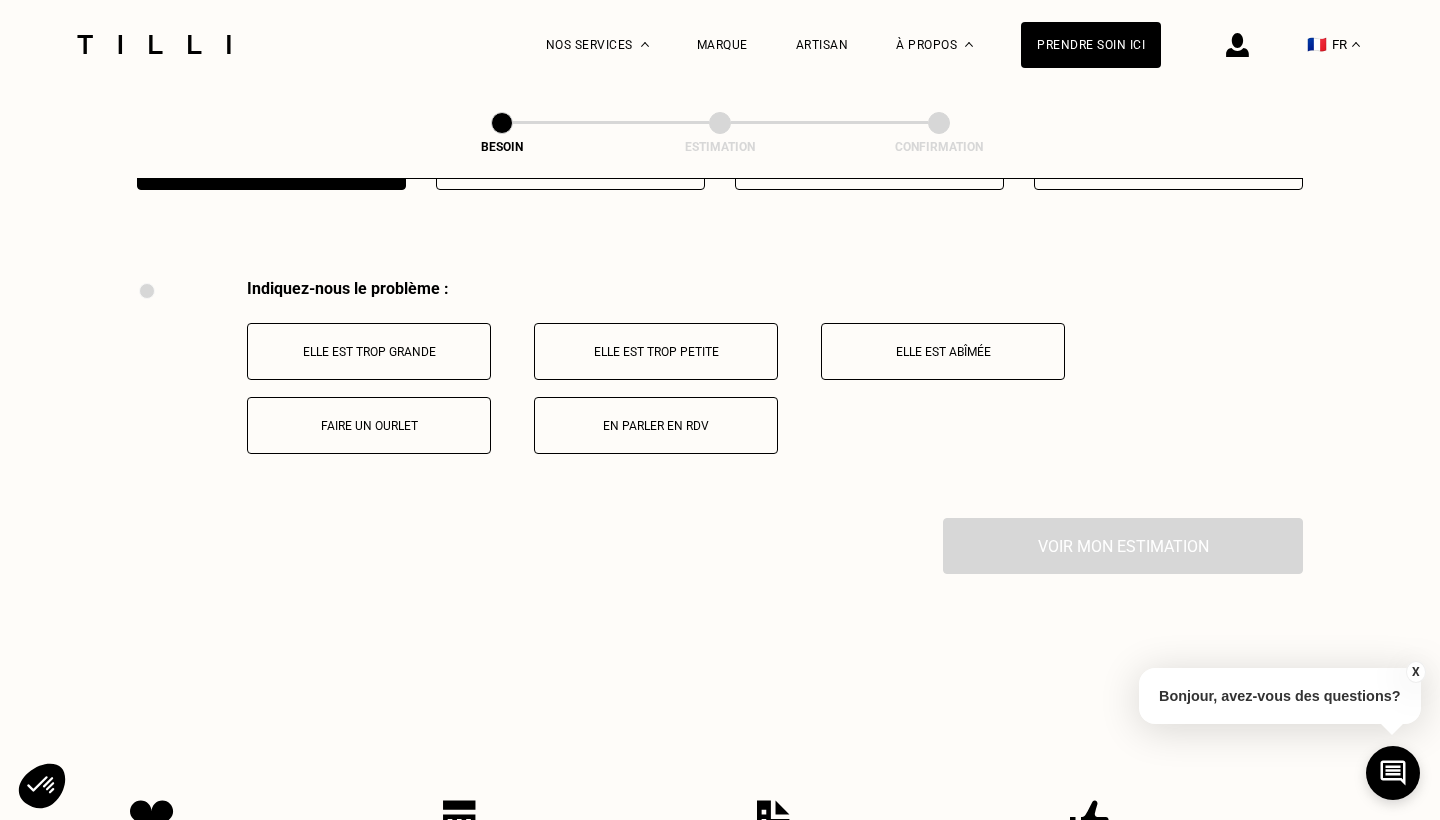 scroll, scrollTop: 3691, scrollLeft: 0, axis: vertical 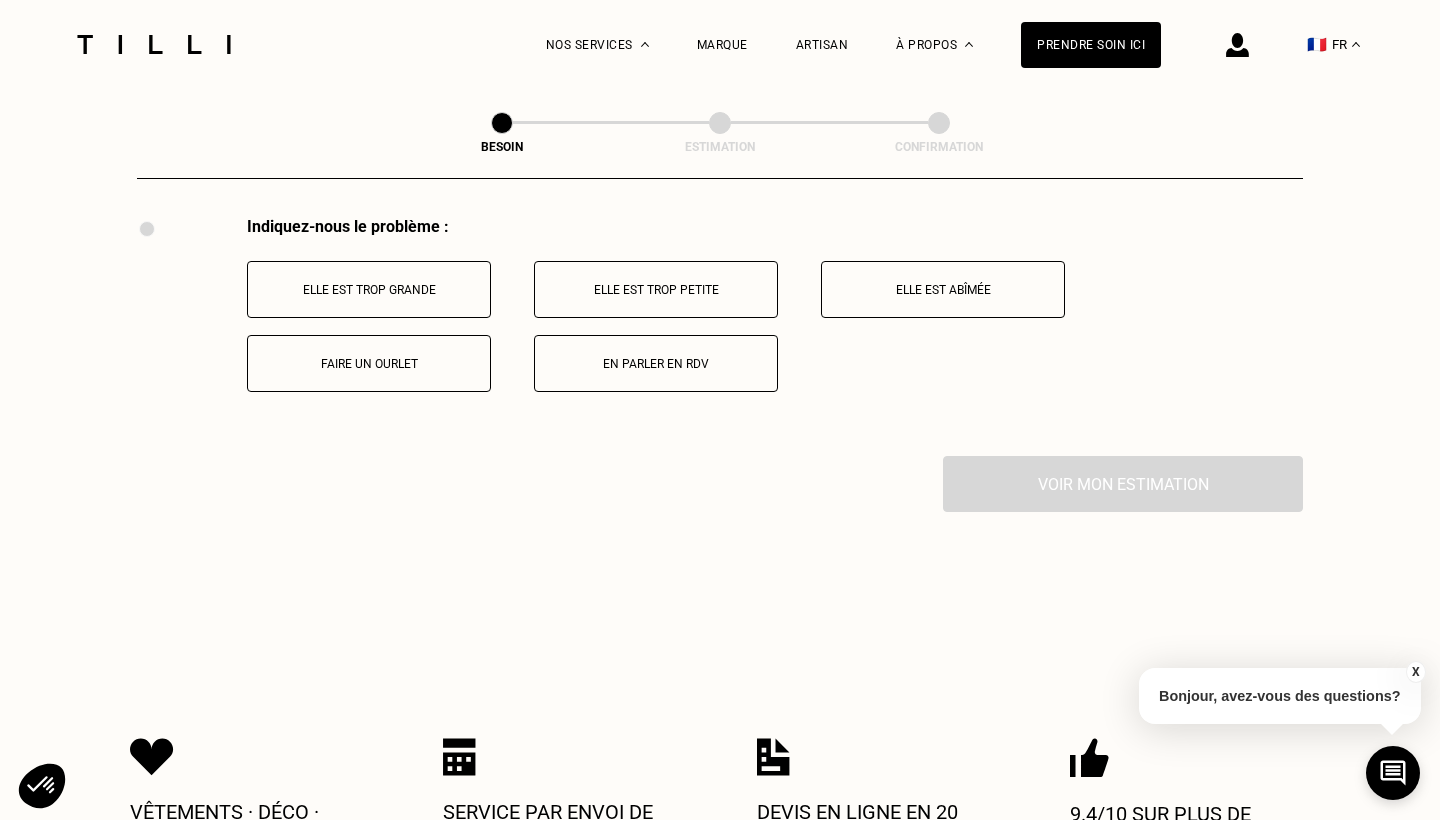 click on "Elle est trop grande" at bounding box center [369, 290] 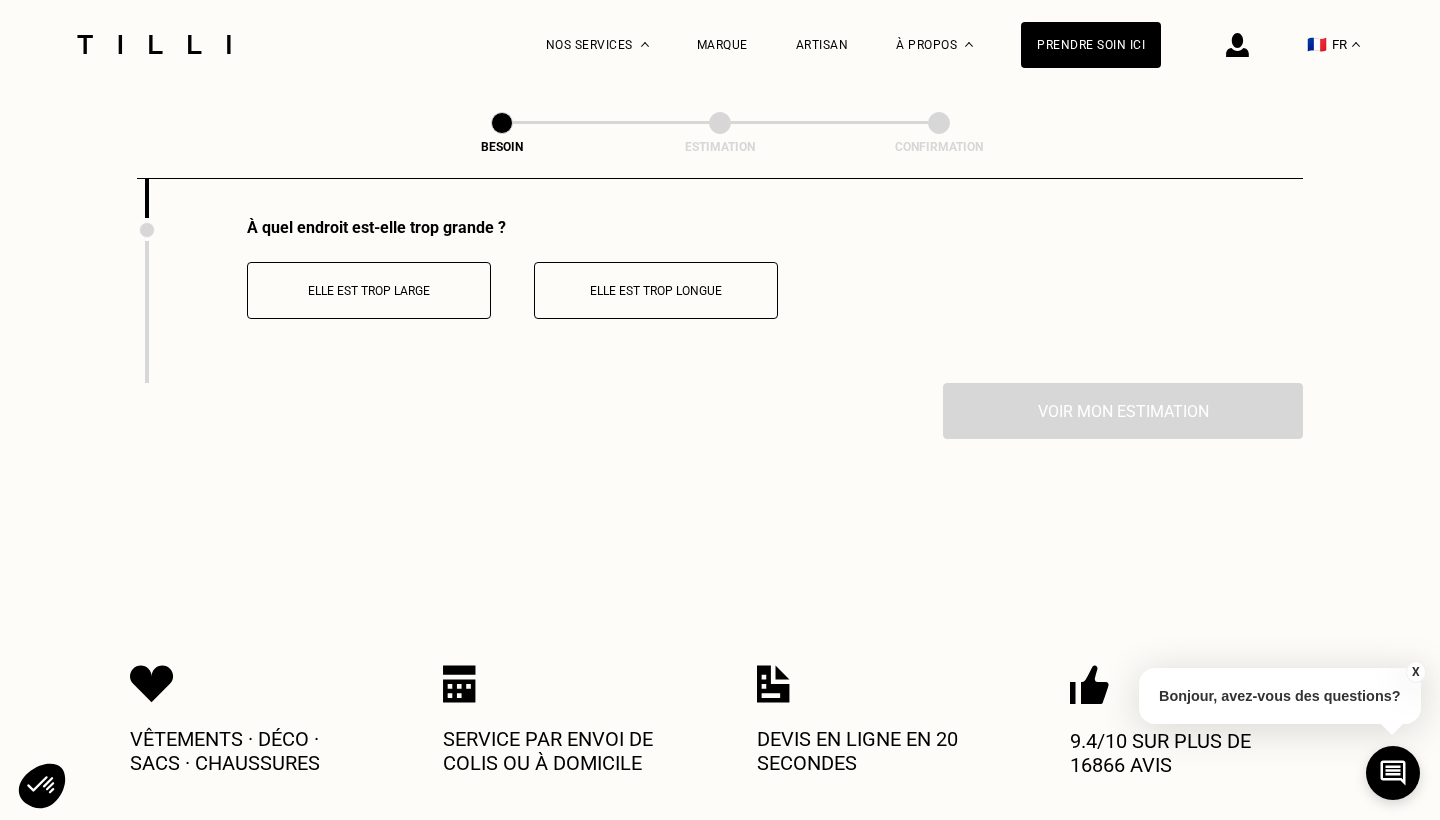 scroll, scrollTop: 3930, scrollLeft: 0, axis: vertical 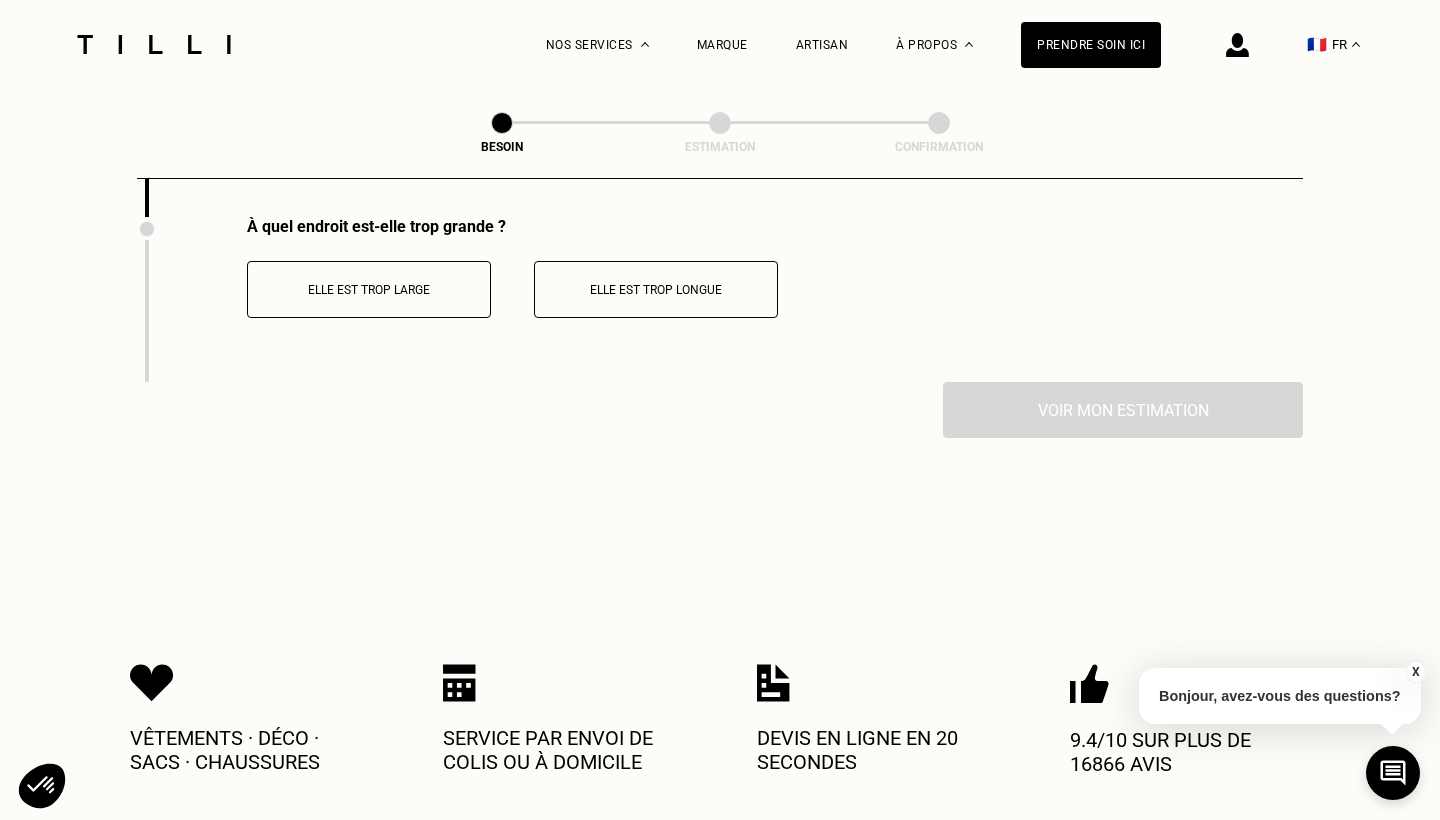 click on "Elle est trop large" at bounding box center (369, 289) 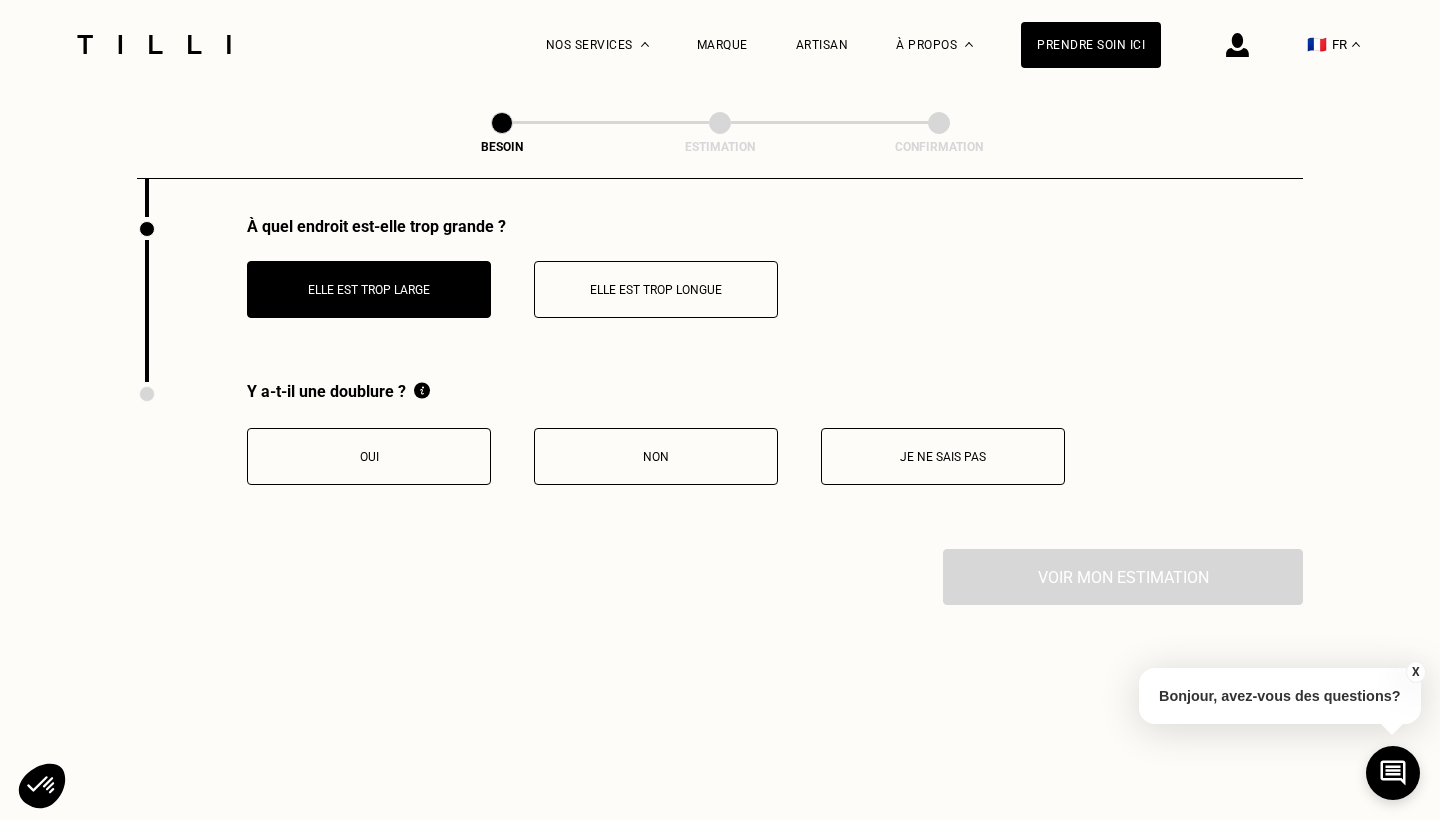 click on "Non" at bounding box center (656, 456) 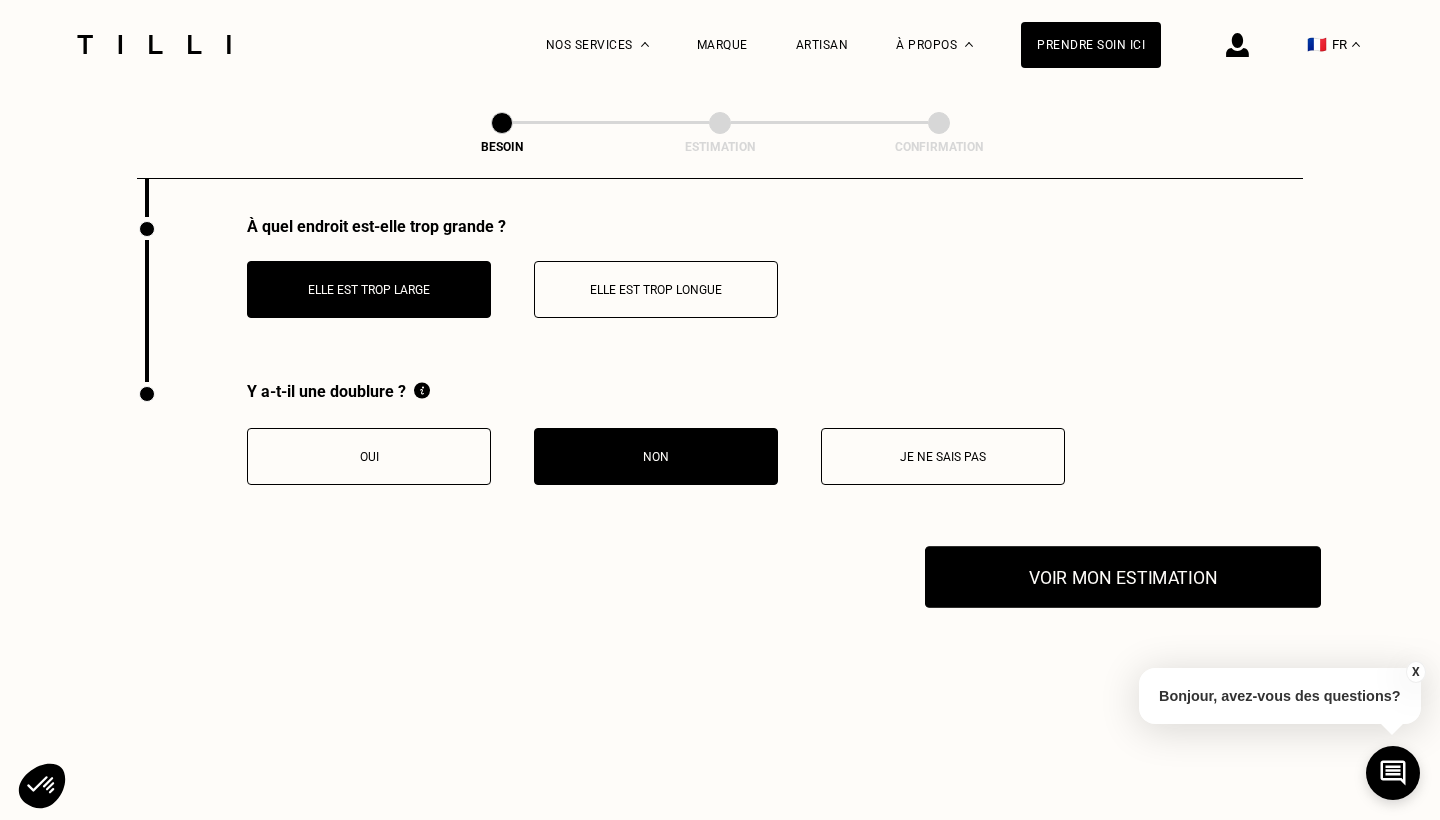 click on "Voir mon estimation" at bounding box center (1123, 577) 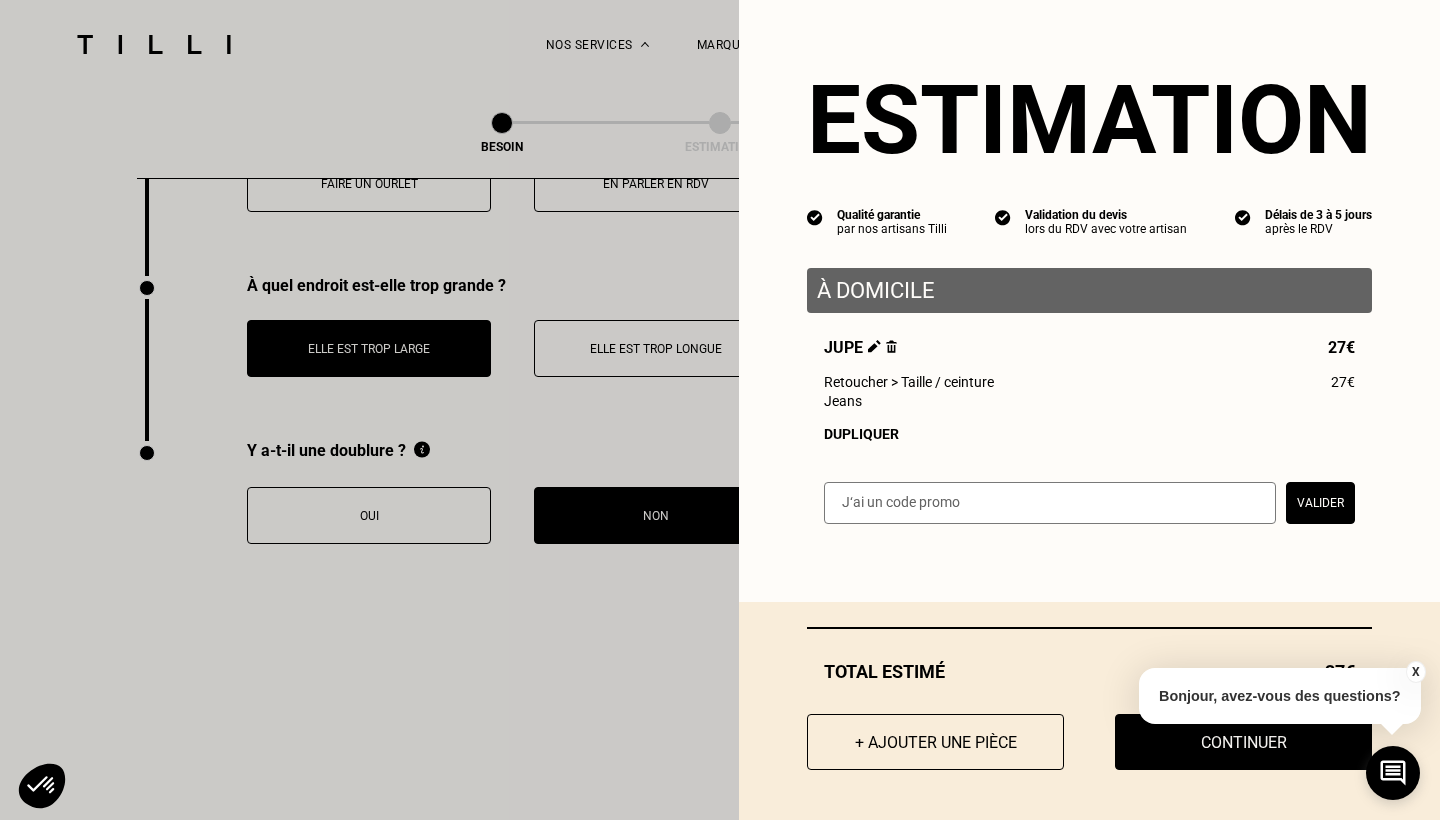 scroll, scrollTop: 3863, scrollLeft: 0, axis: vertical 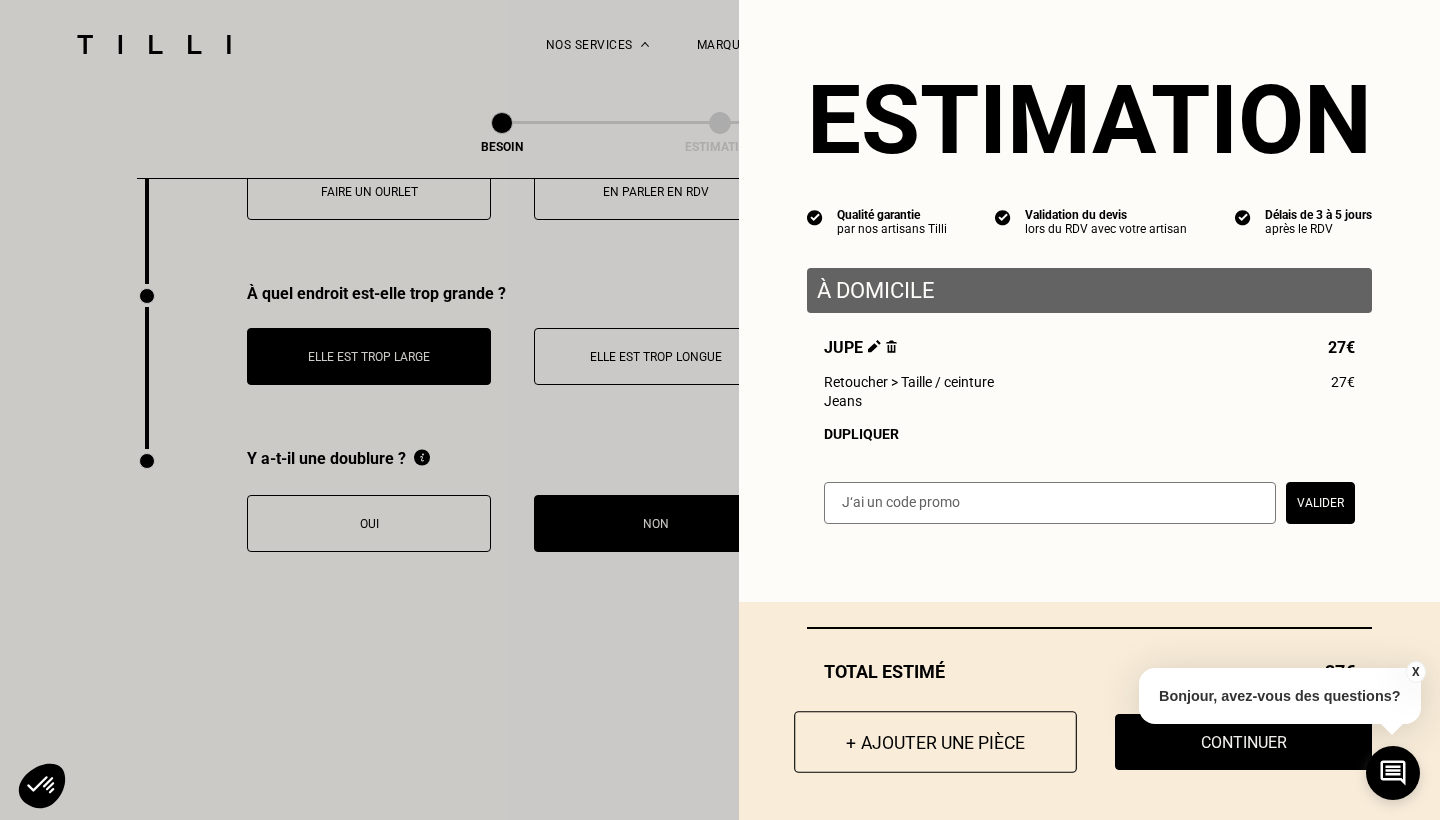 click on "+ Ajouter une pièce" at bounding box center (935, 742) 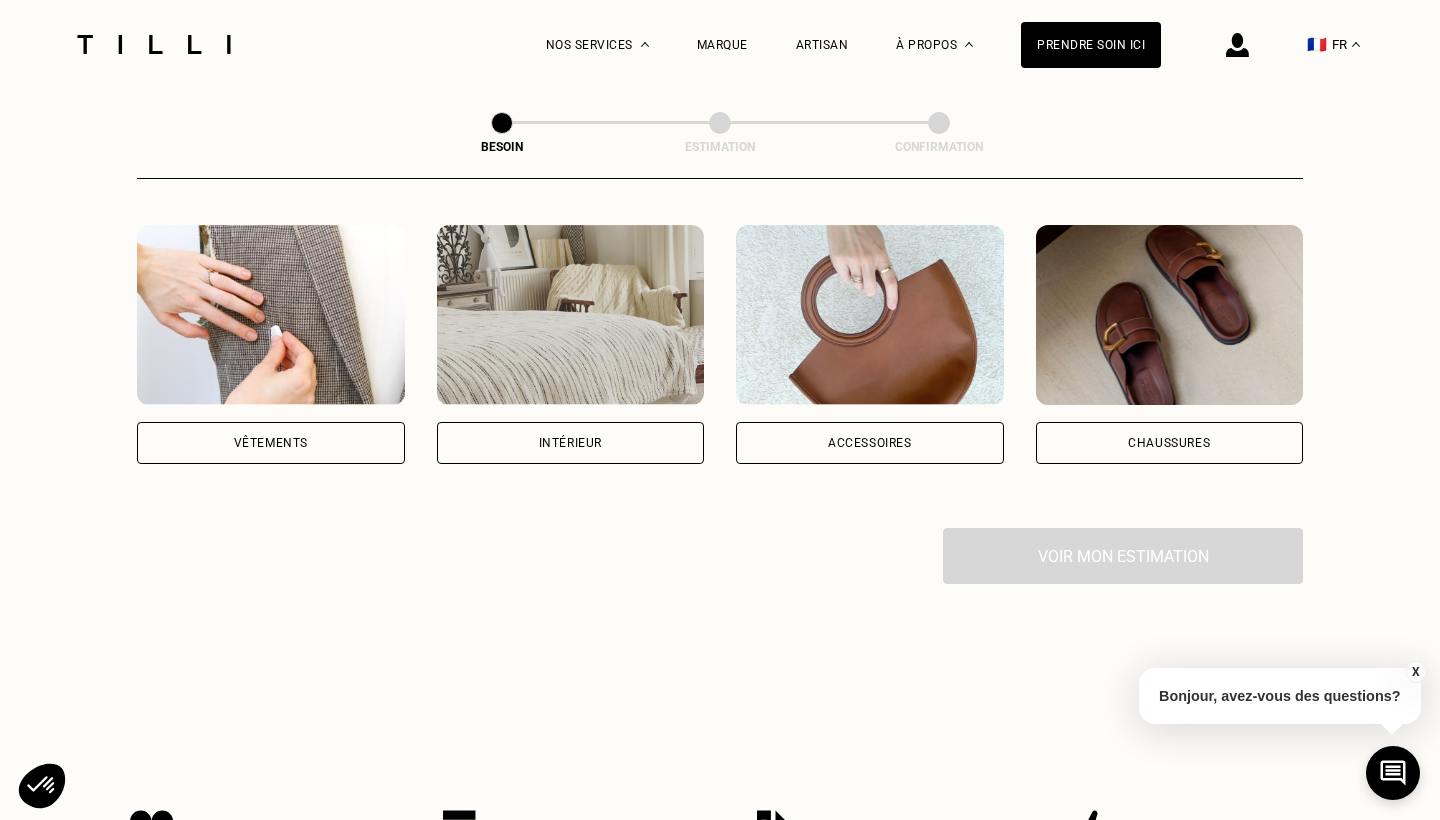 scroll, scrollTop: 332, scrollLeft: 0, axis: vertical 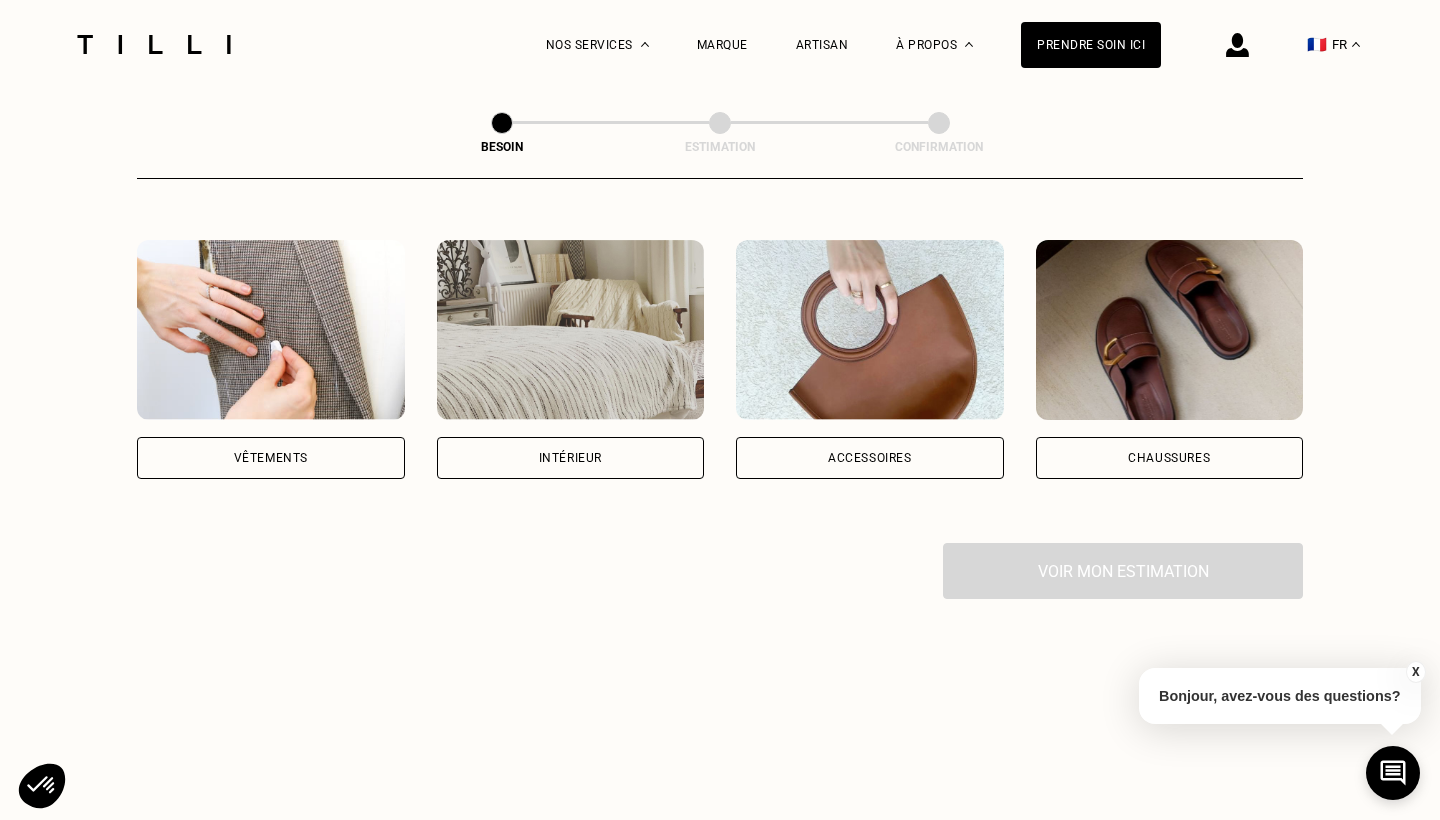 click on "Vêtements" at bounding box center (271, 458) 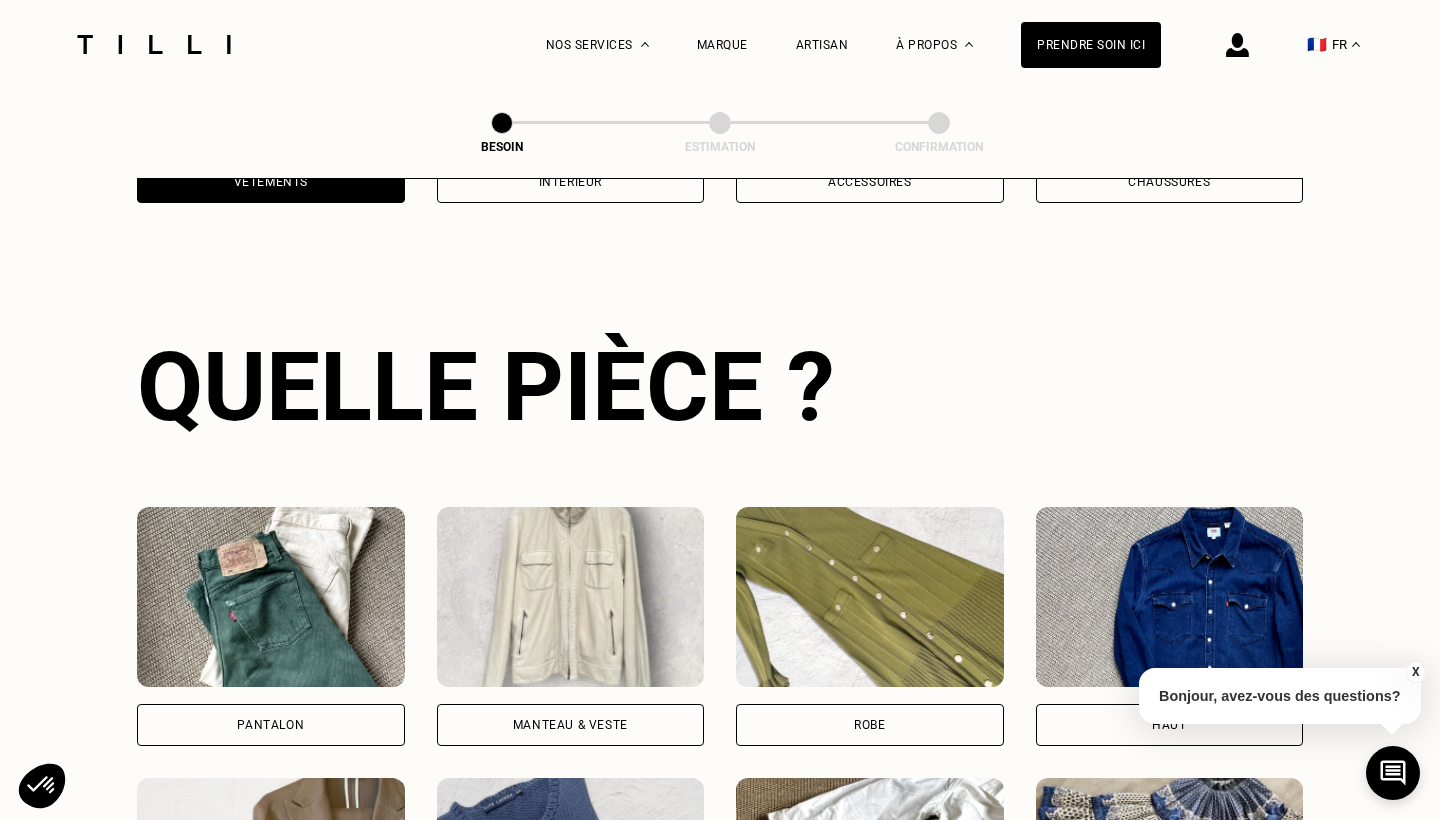 scroll, scrollTop: 651, scrollLeft: 0, axis: vertical 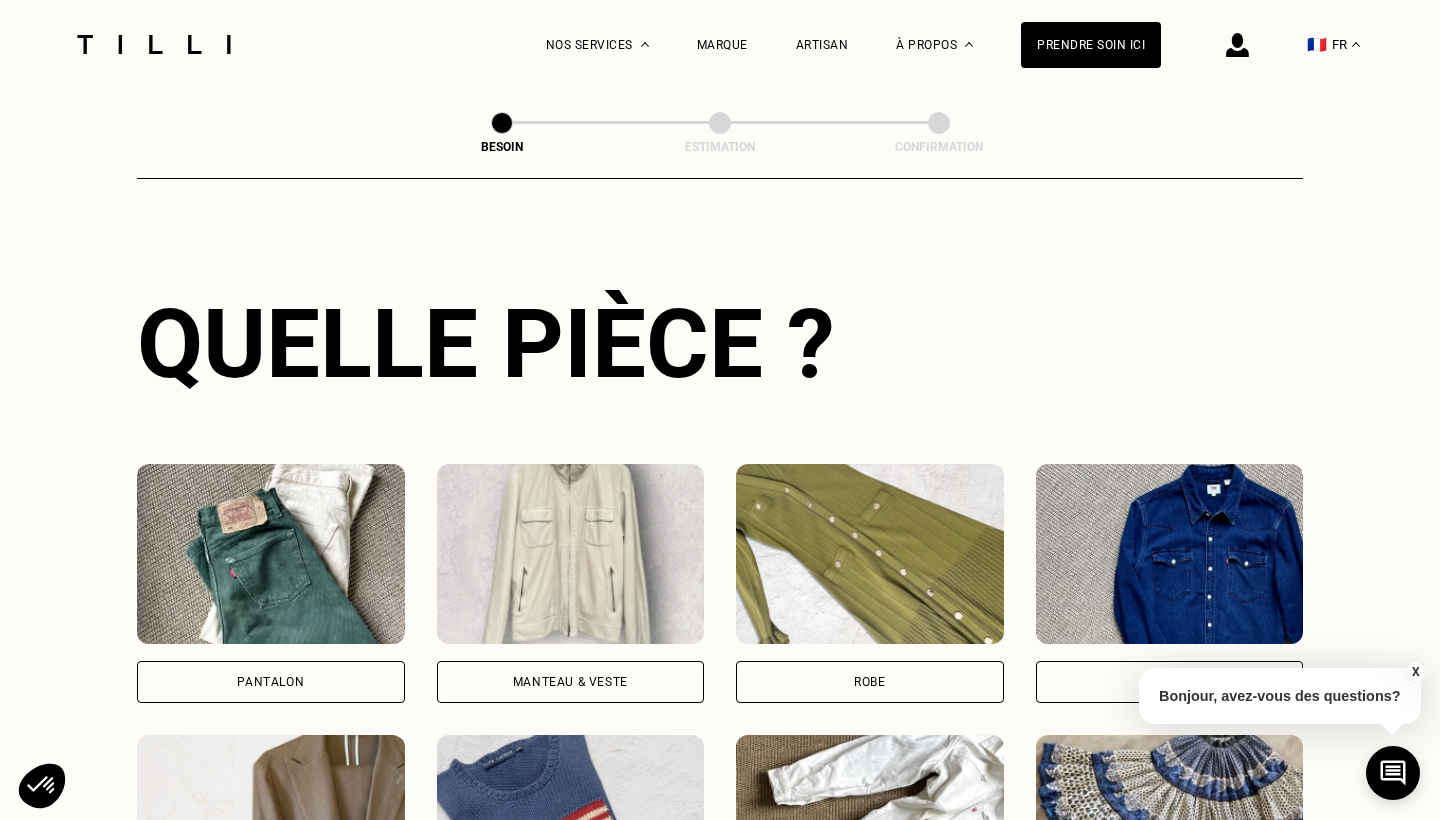 click on "Robe" at bounding box center (870, 682) 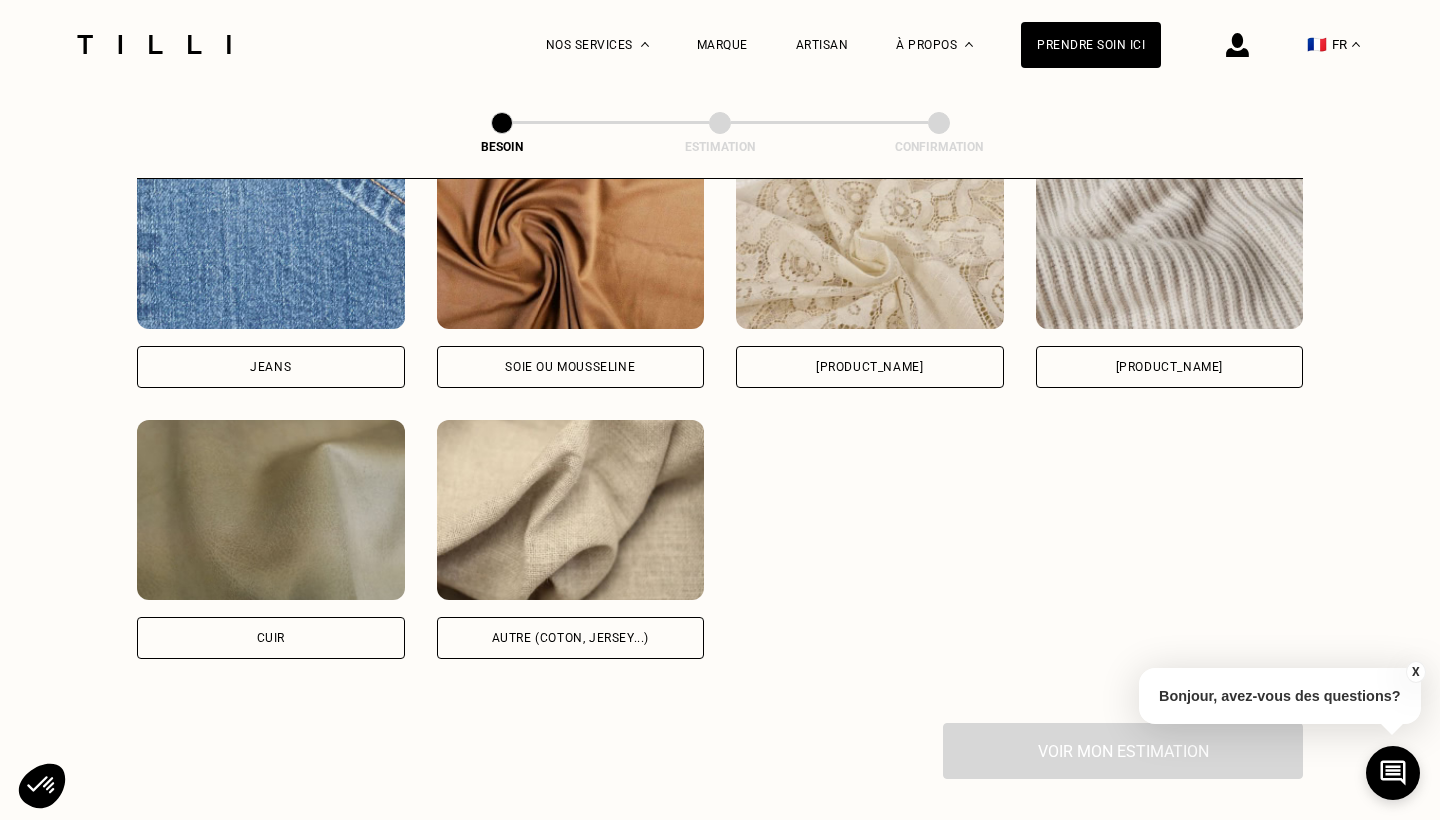 scroll, scrollTop: 2186, scrollLeft: 0, axis: vertical 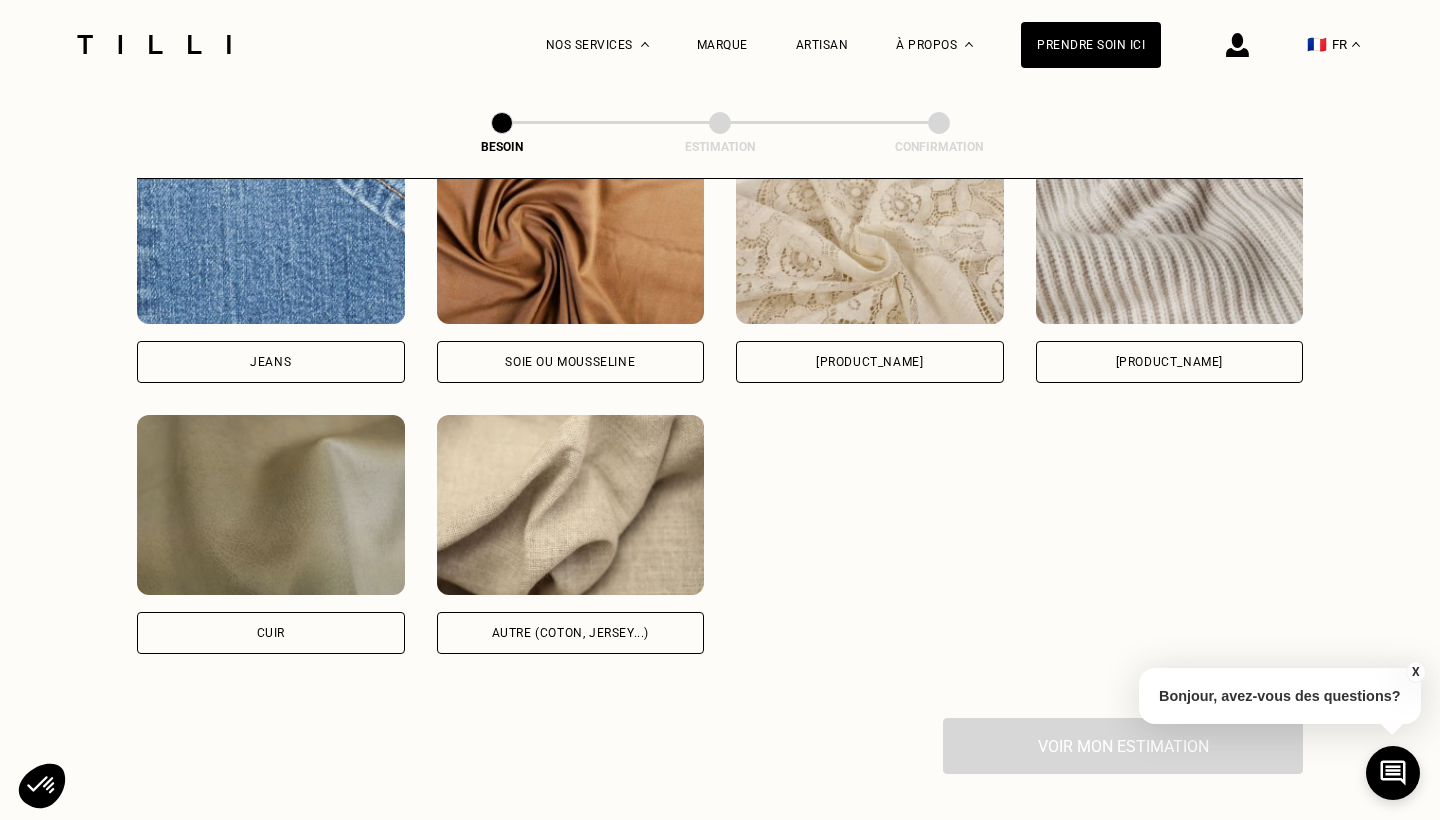 click on "Autre (coton, jersey...)" at bounding box center (570, 633) 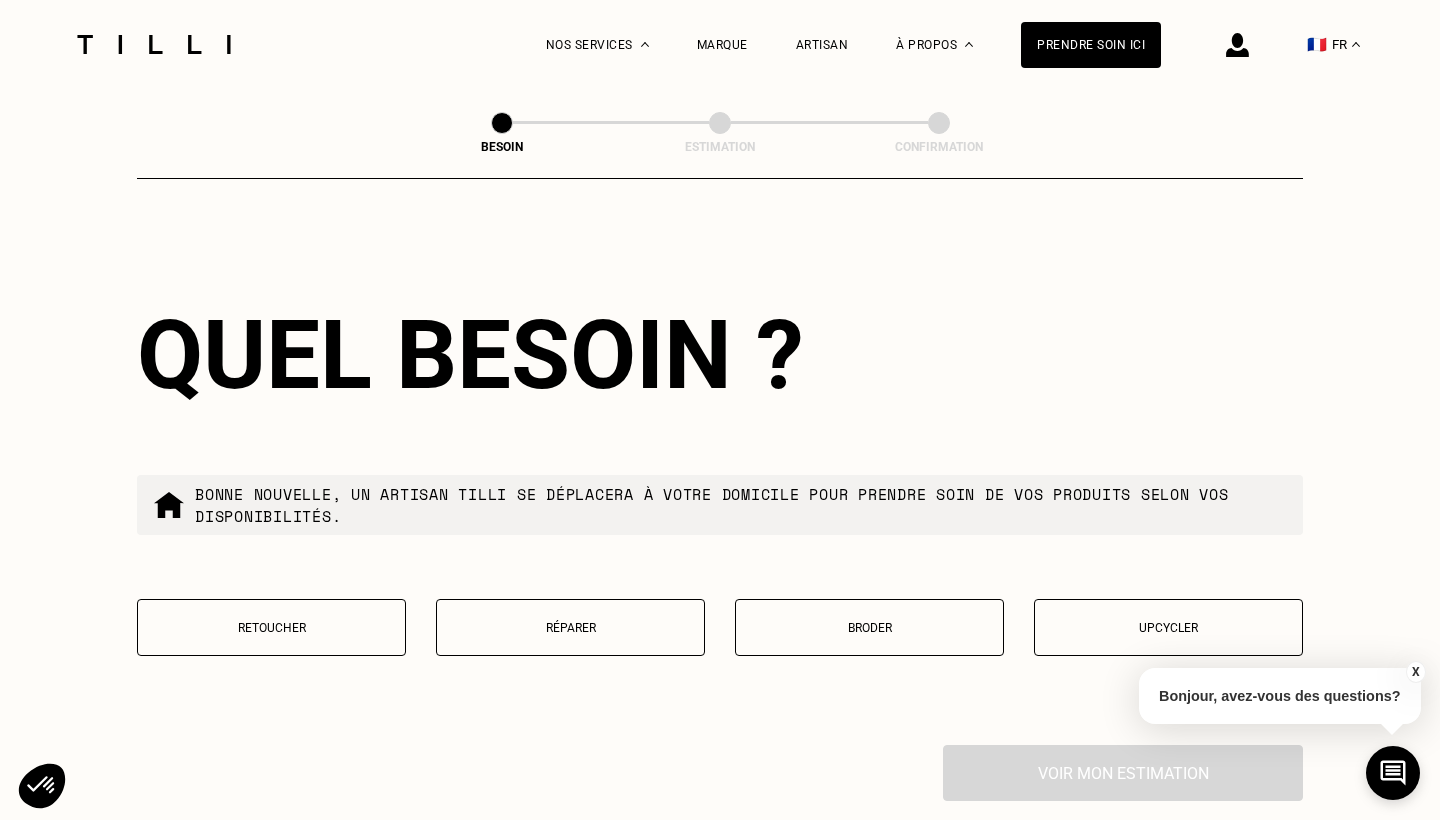scroll, scrollTop: 3175, scrollLeft: 0, axis: vertical 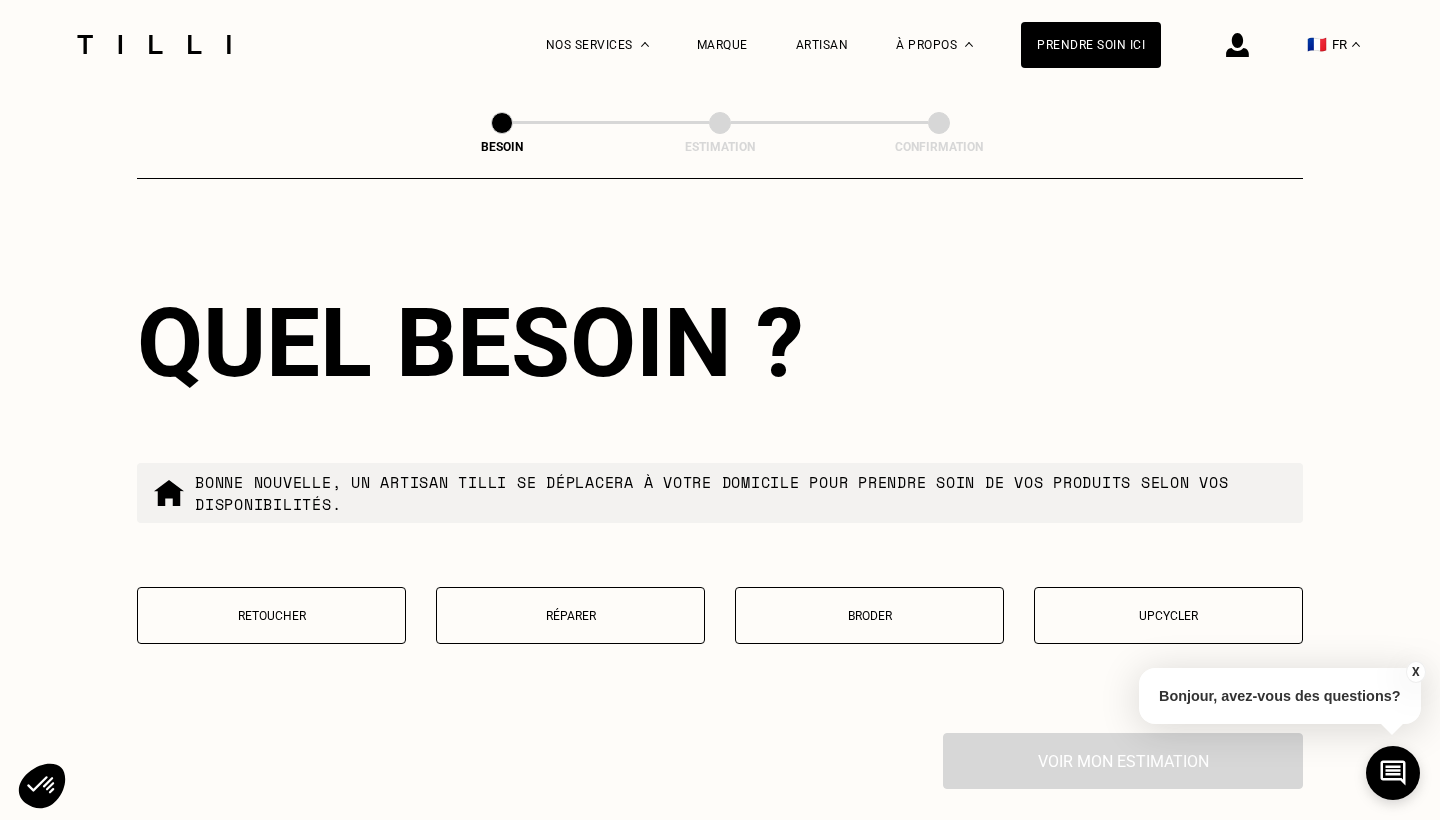 click on "Retoucher" at bounding box center (271, 615) 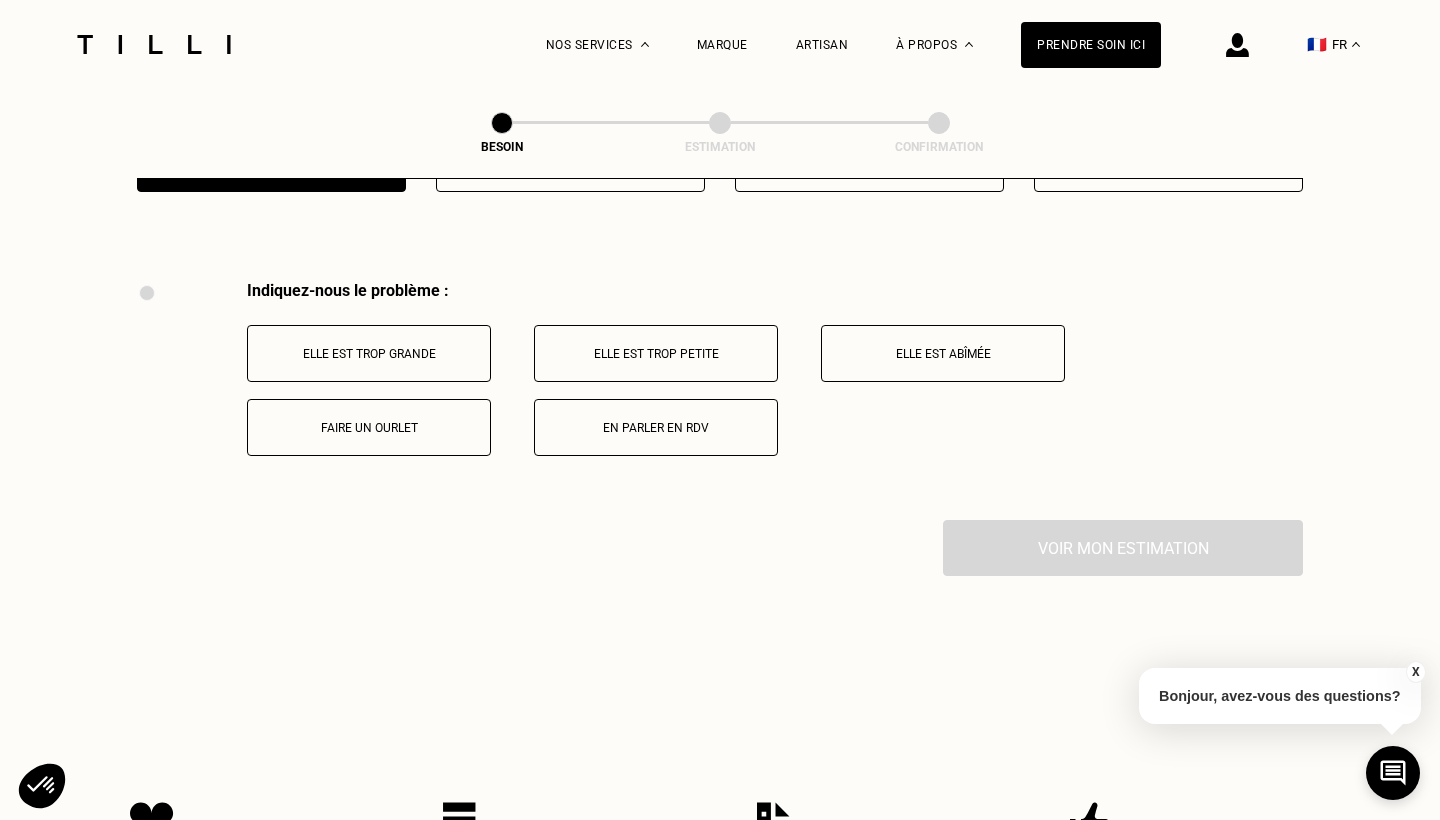 scroll, scrollTop: 3691, scrollLeft: 0, axis: vertical 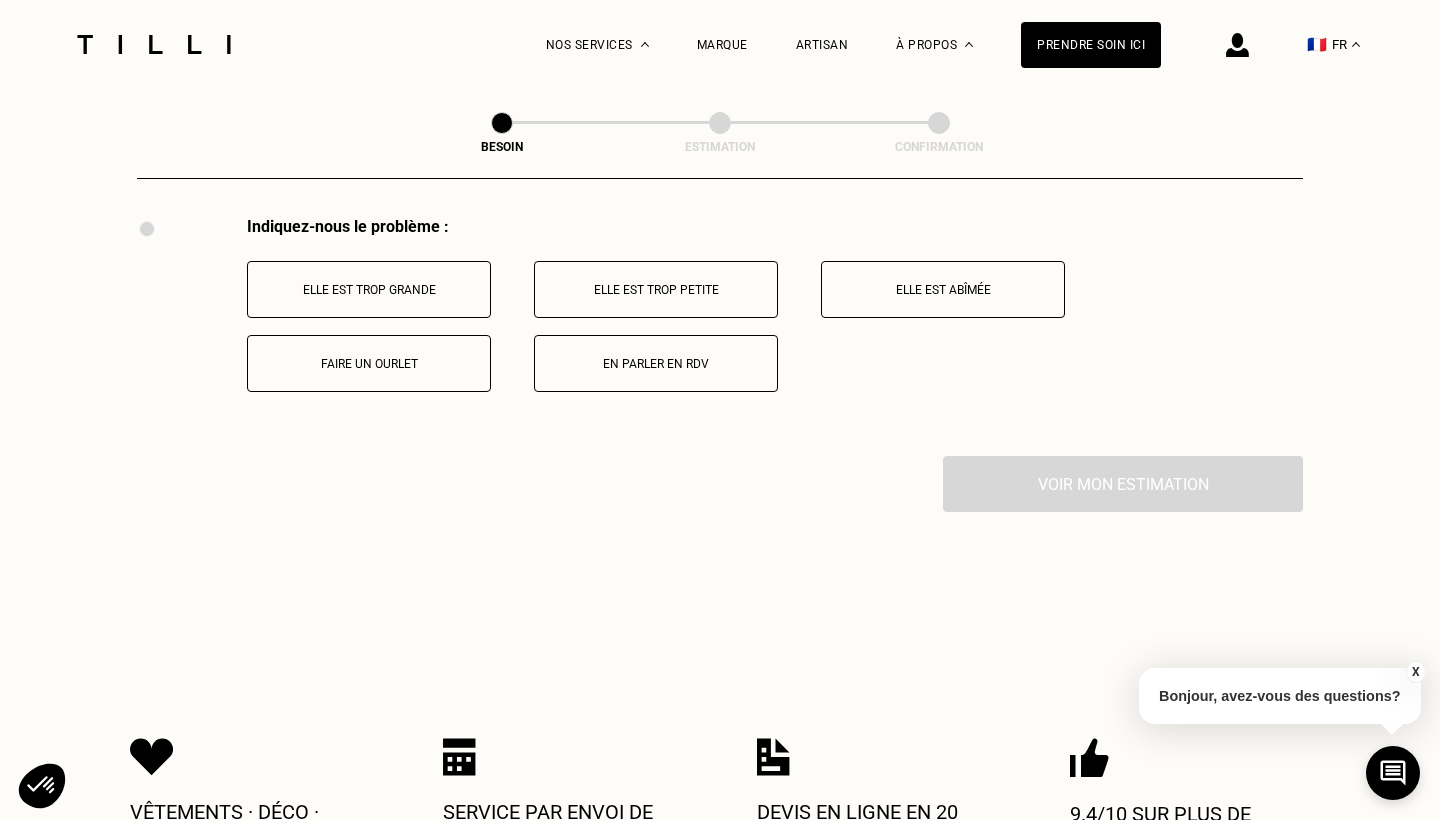 click on "Elle est trop grande" at bounding box center (369, 290) 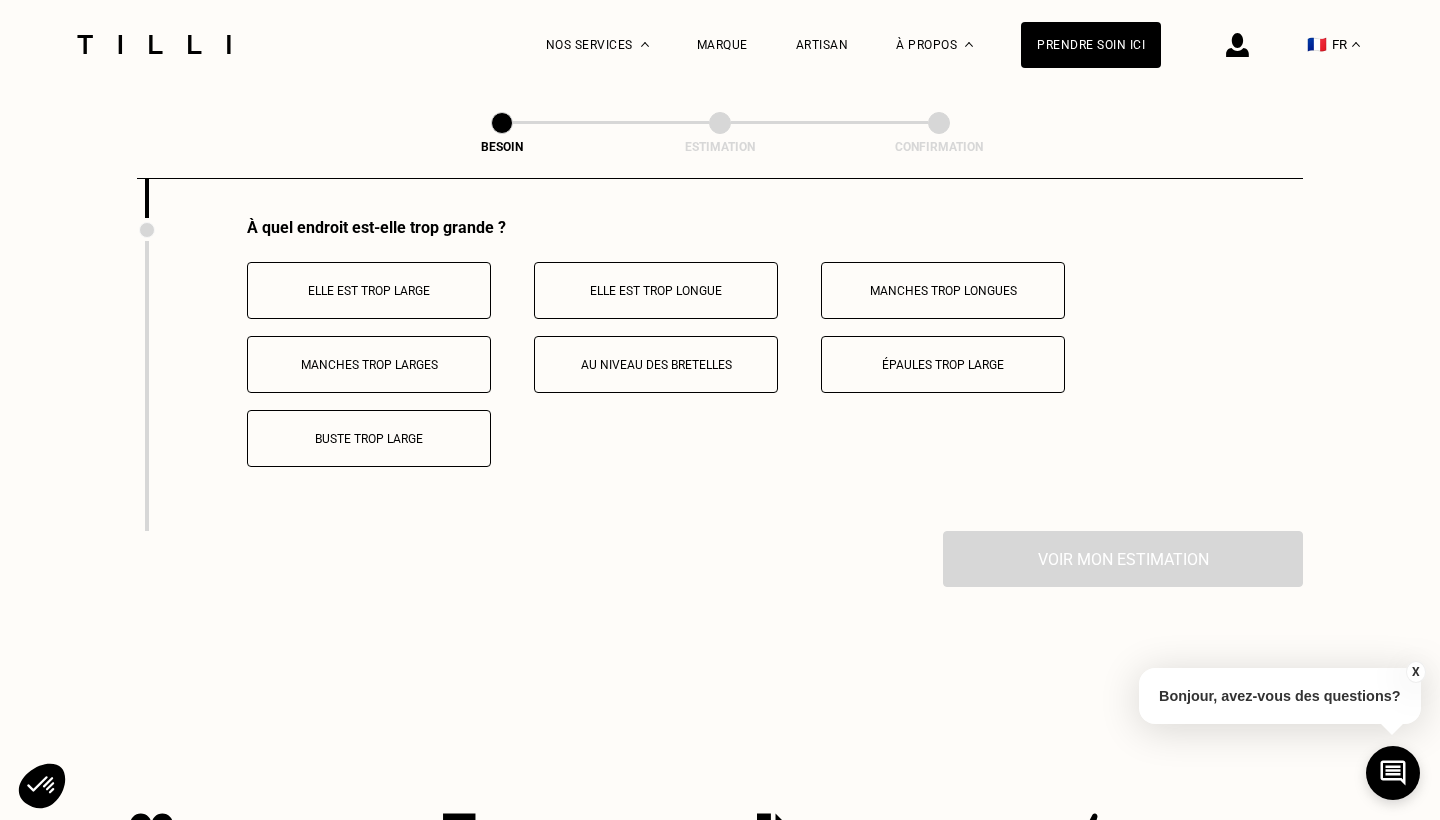scroll, scrollTop: 3930, scrollLeft: 0, axis: vertical 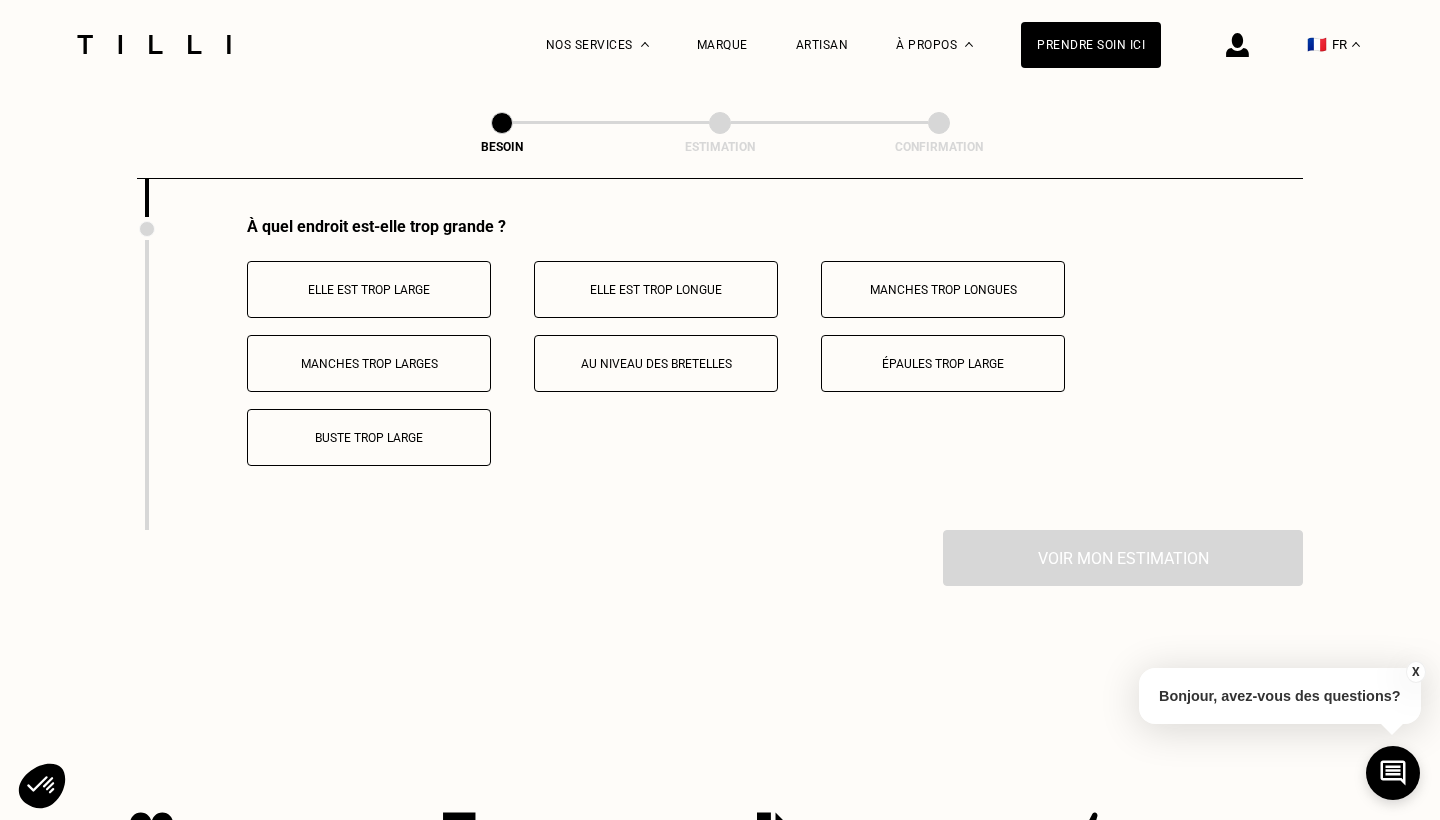 click on "Elle est trop large" at bounding box center [369, 290] 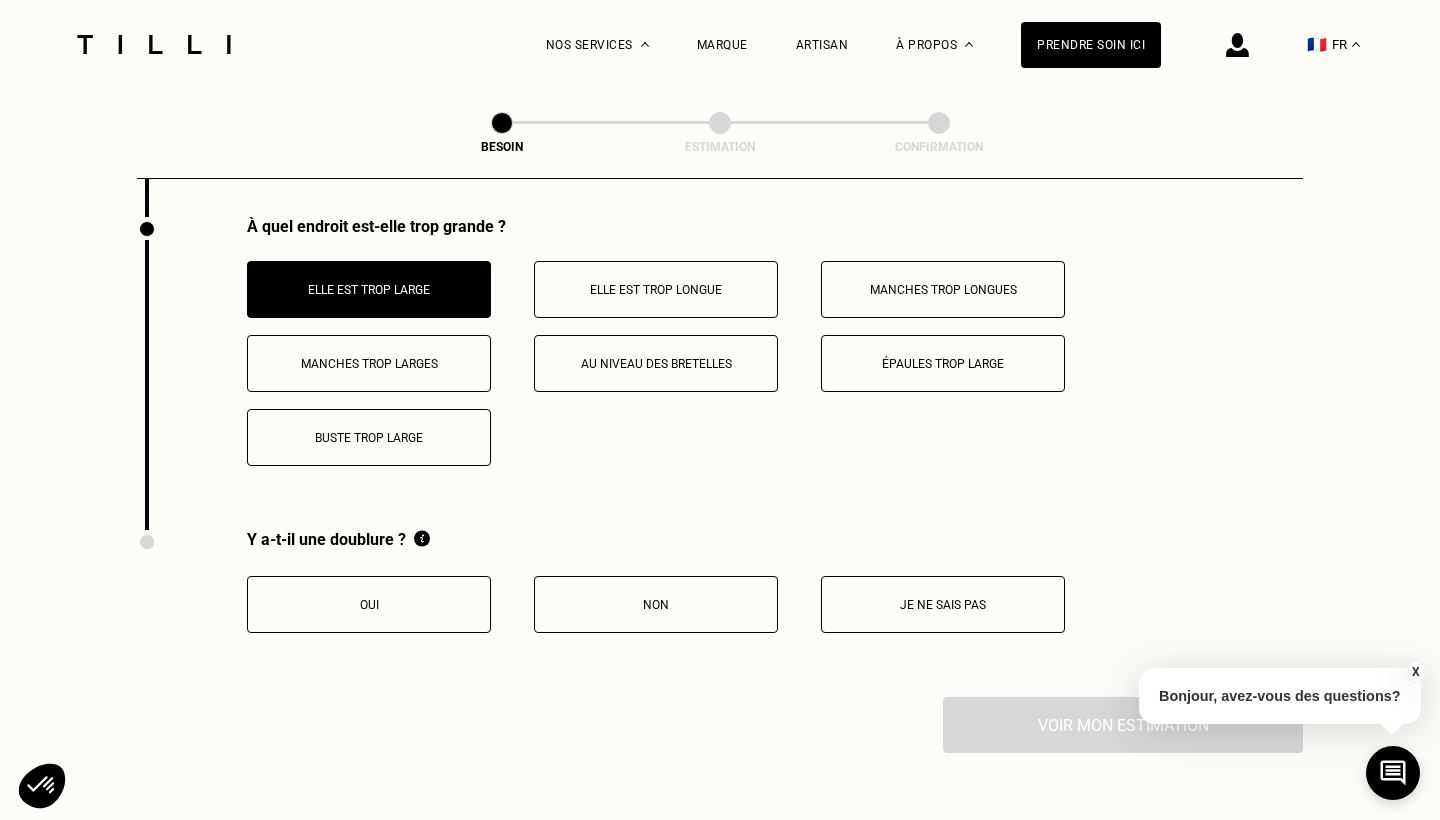 click on "Elle est trop longue" at bounding box center (656, 290) 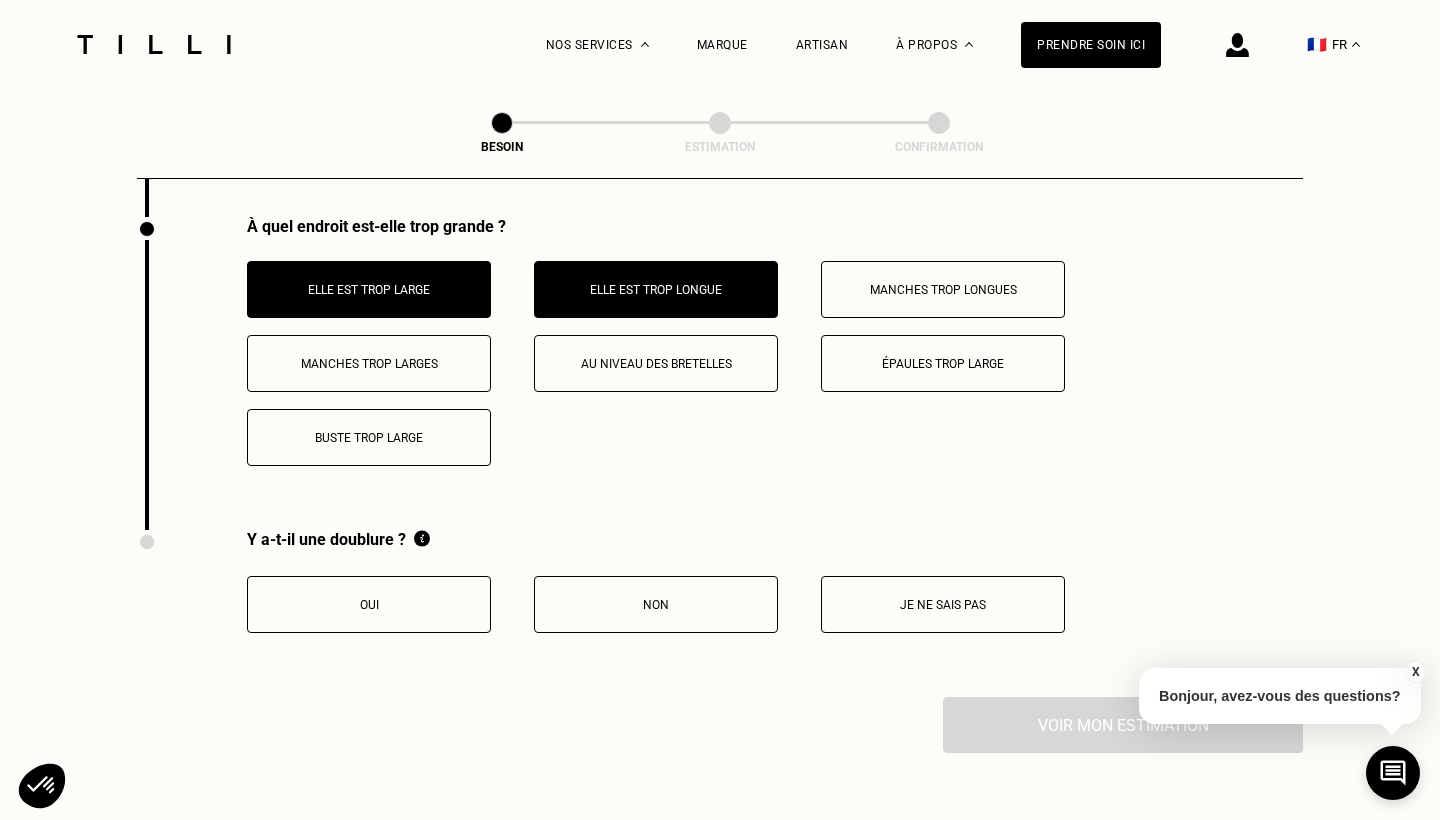 click on "Non" at bounding box center [656, 605] 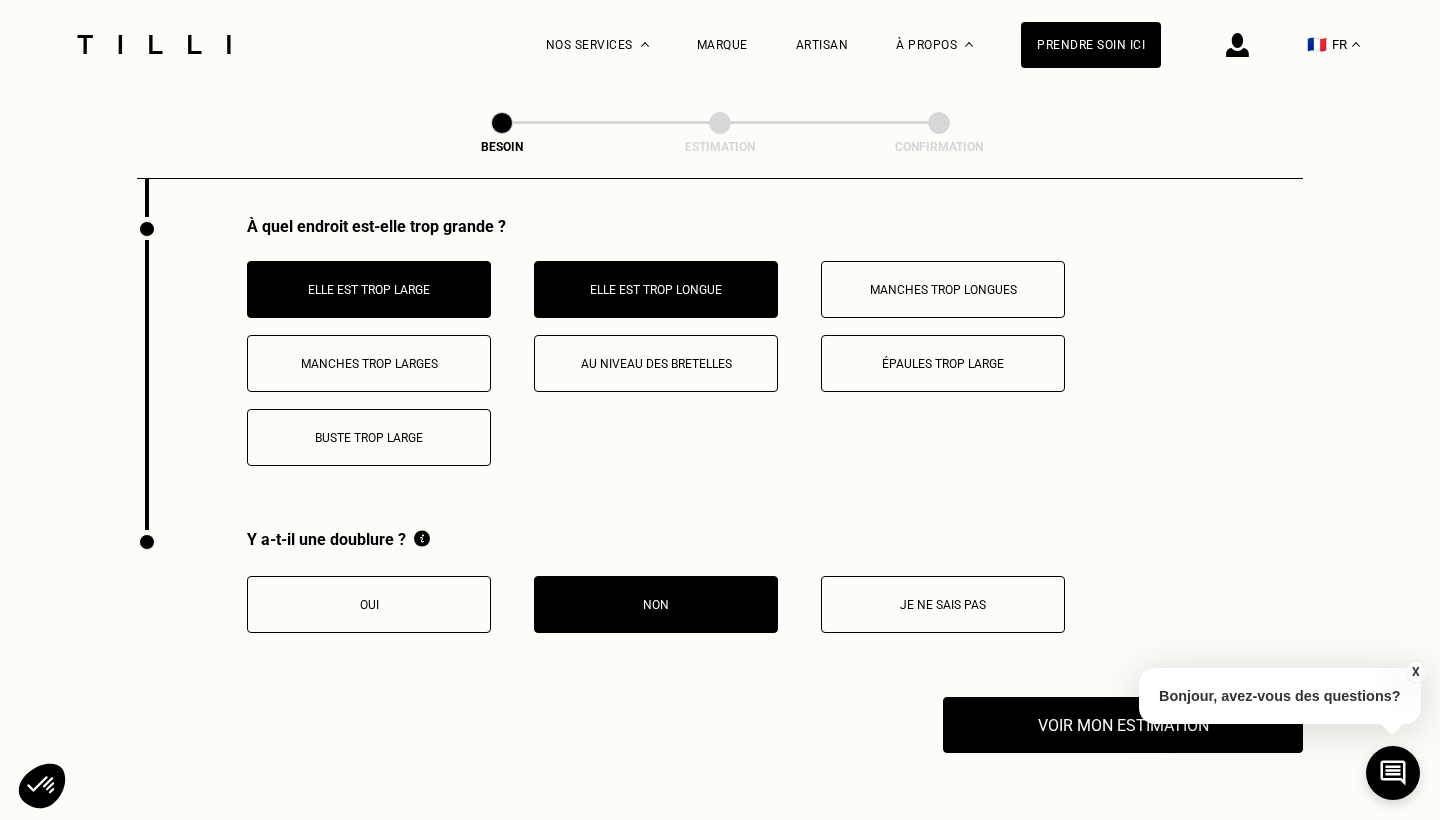 click on "Je ne sais pas" at bounding box center [943, 604] 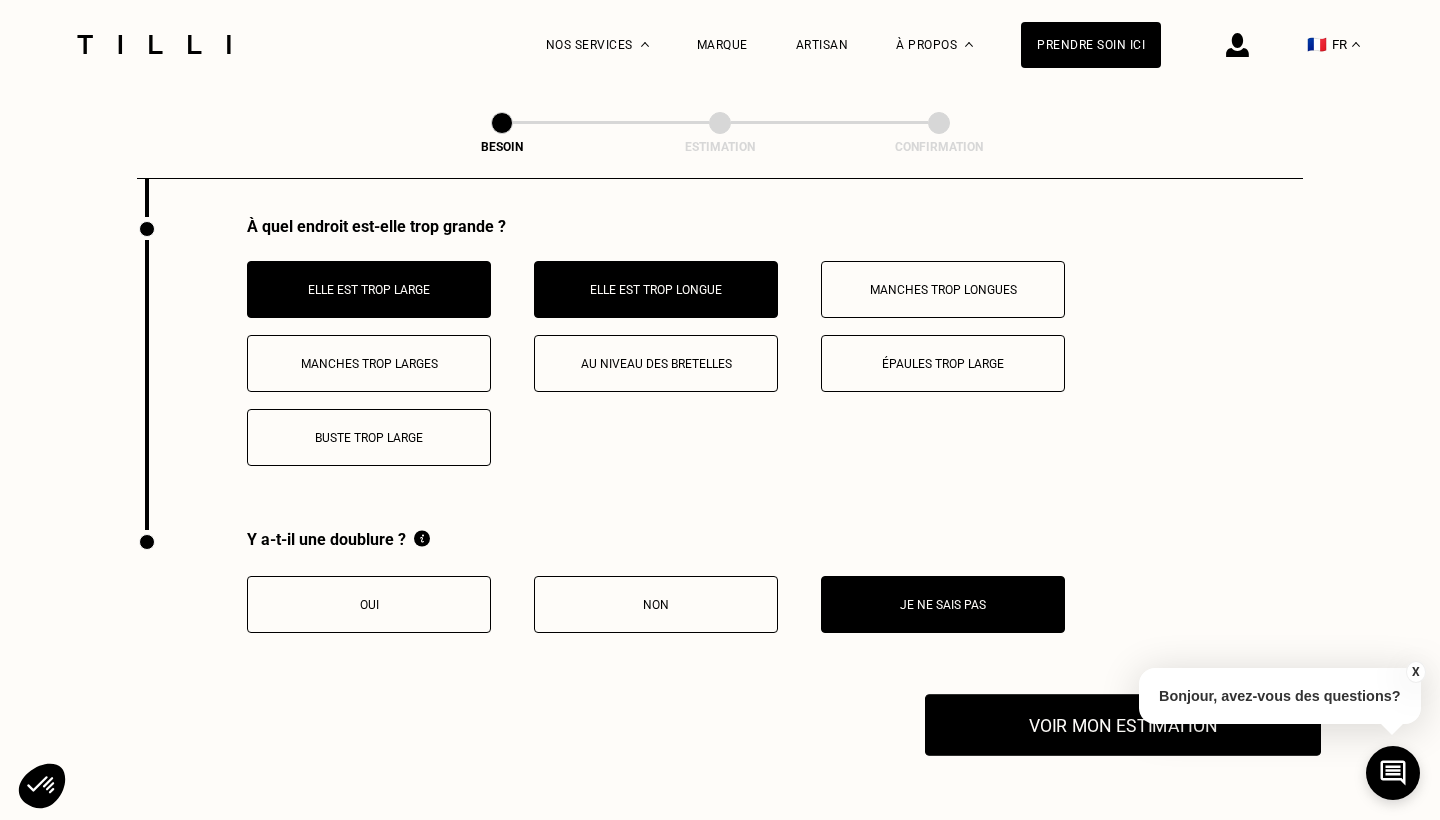 click on "Voir mon estimation" at bounding box center (1123, 725) 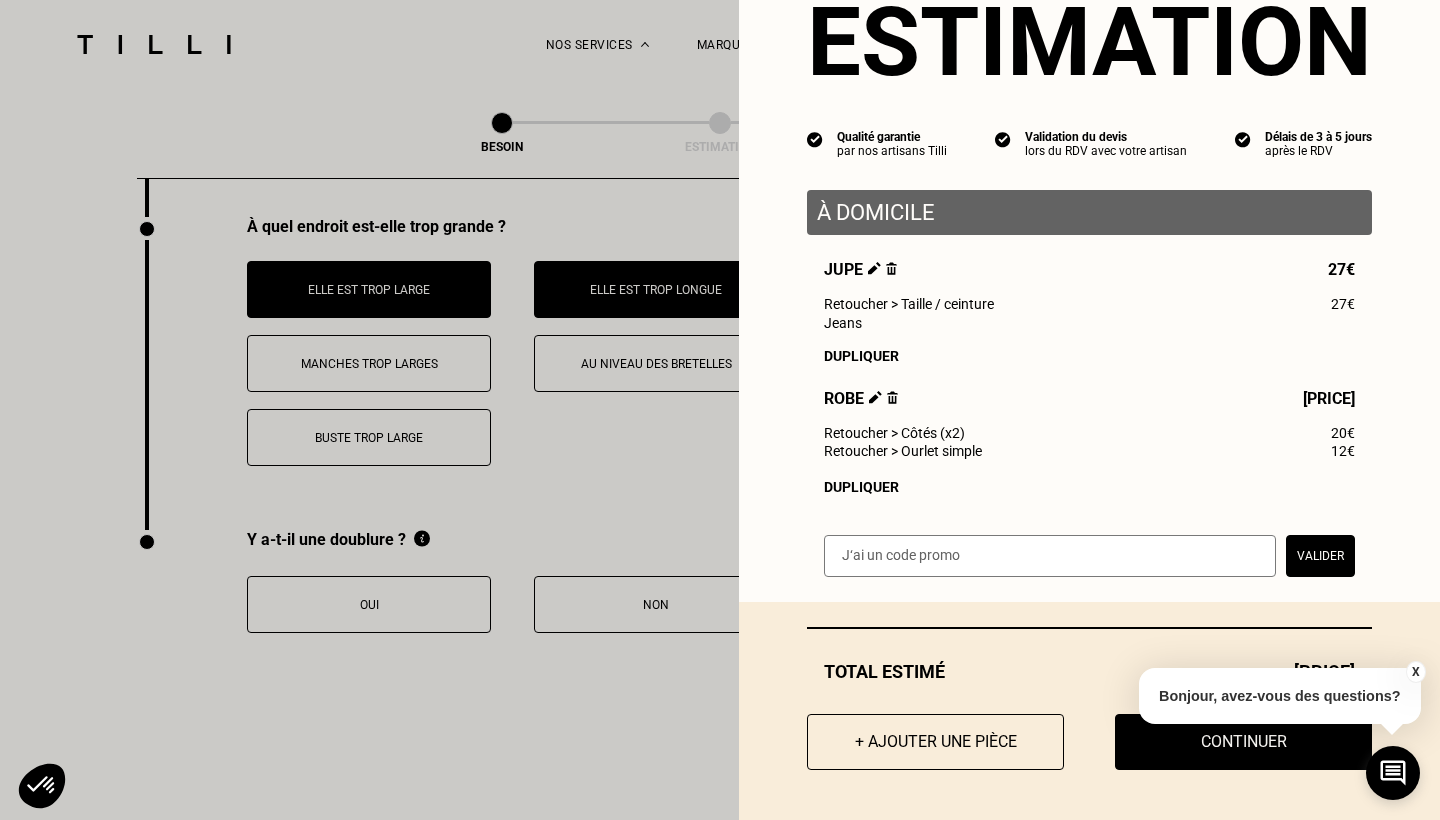 scroll, scrollTop: 77, scrollLeft: 0, axis: vertical 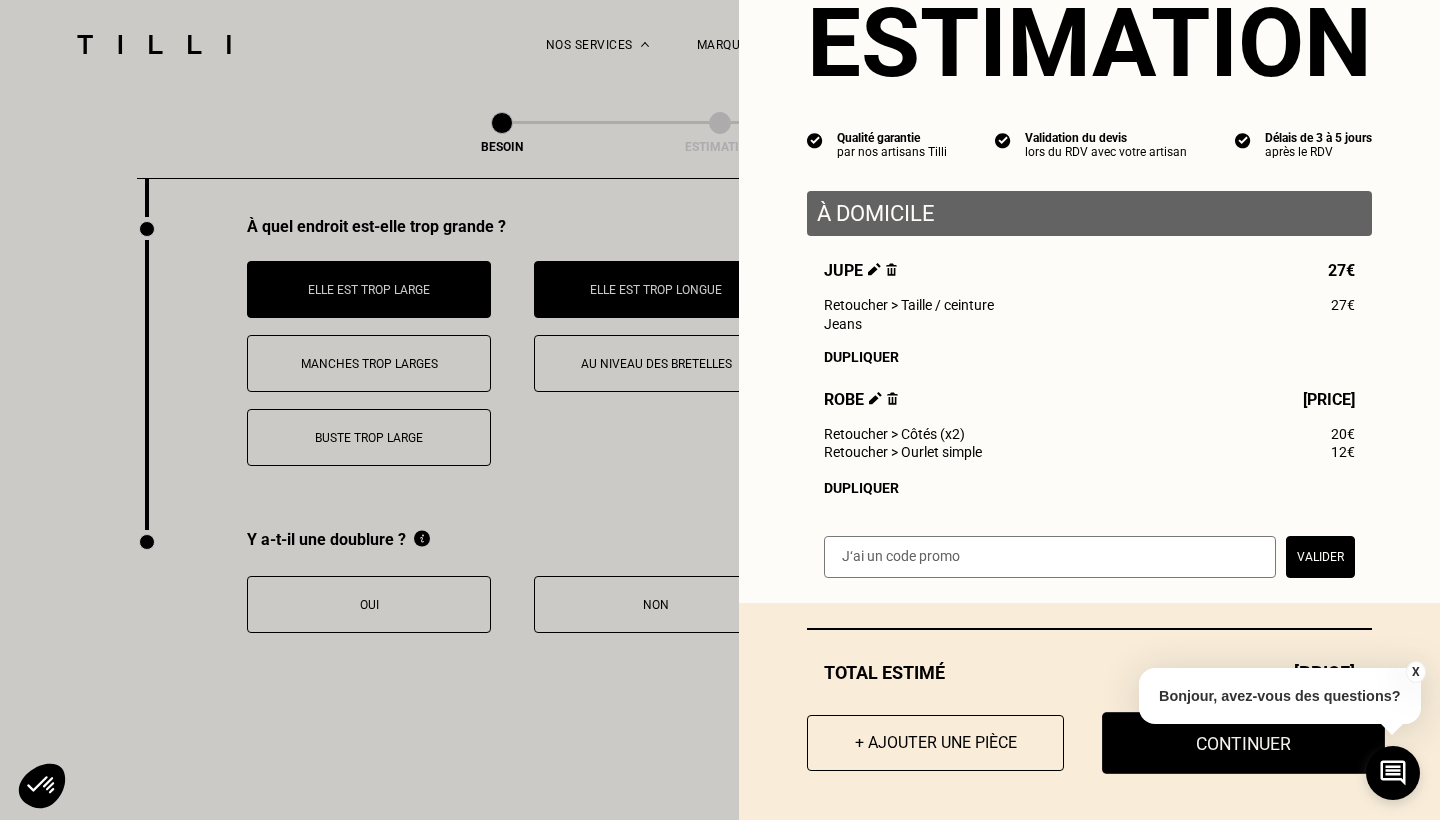 click on "Continuer" at bounding box center (1243, 743) 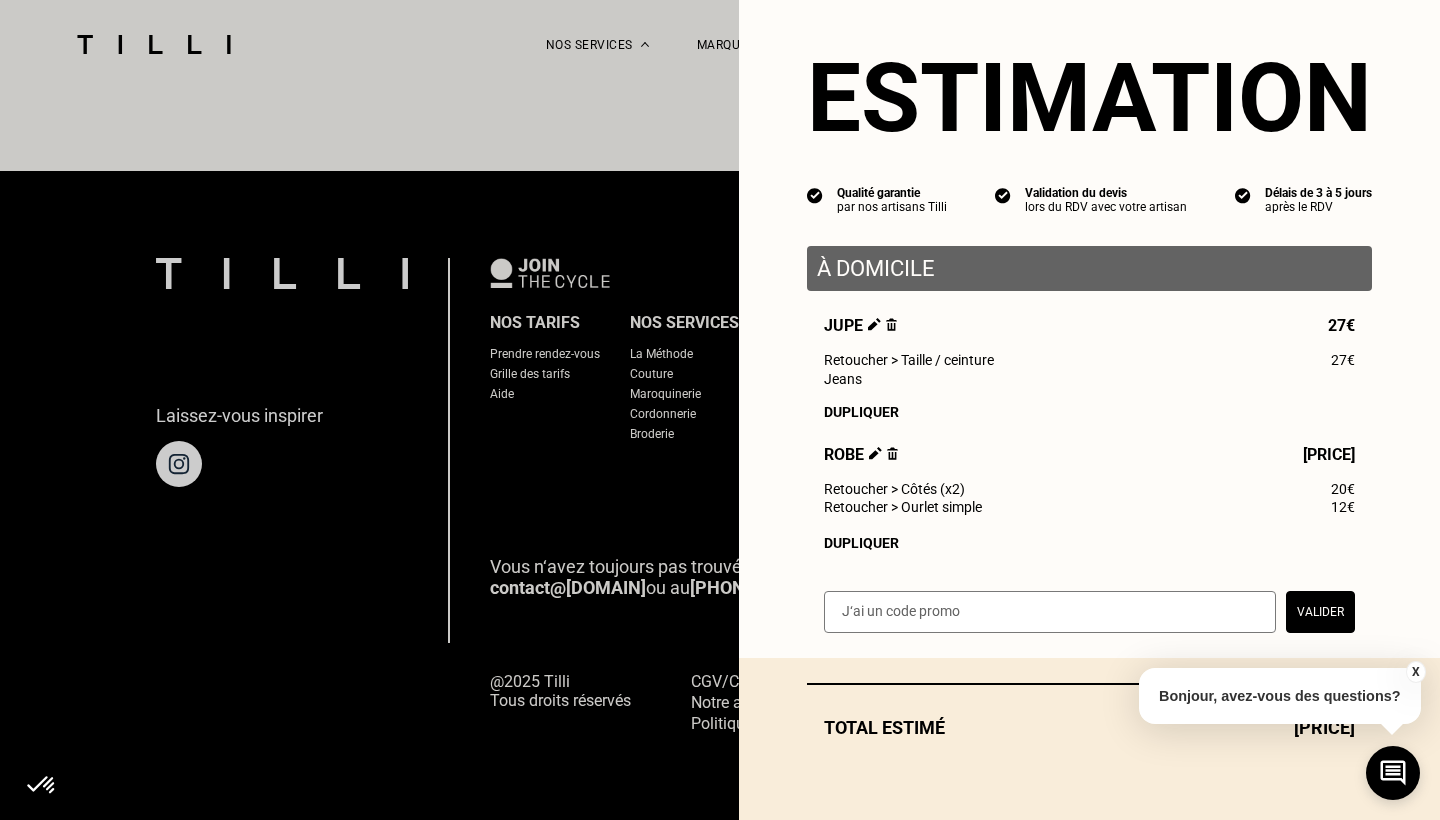 scroll, scrollTop: 1202, scrollLeft: 0, axis: vertical 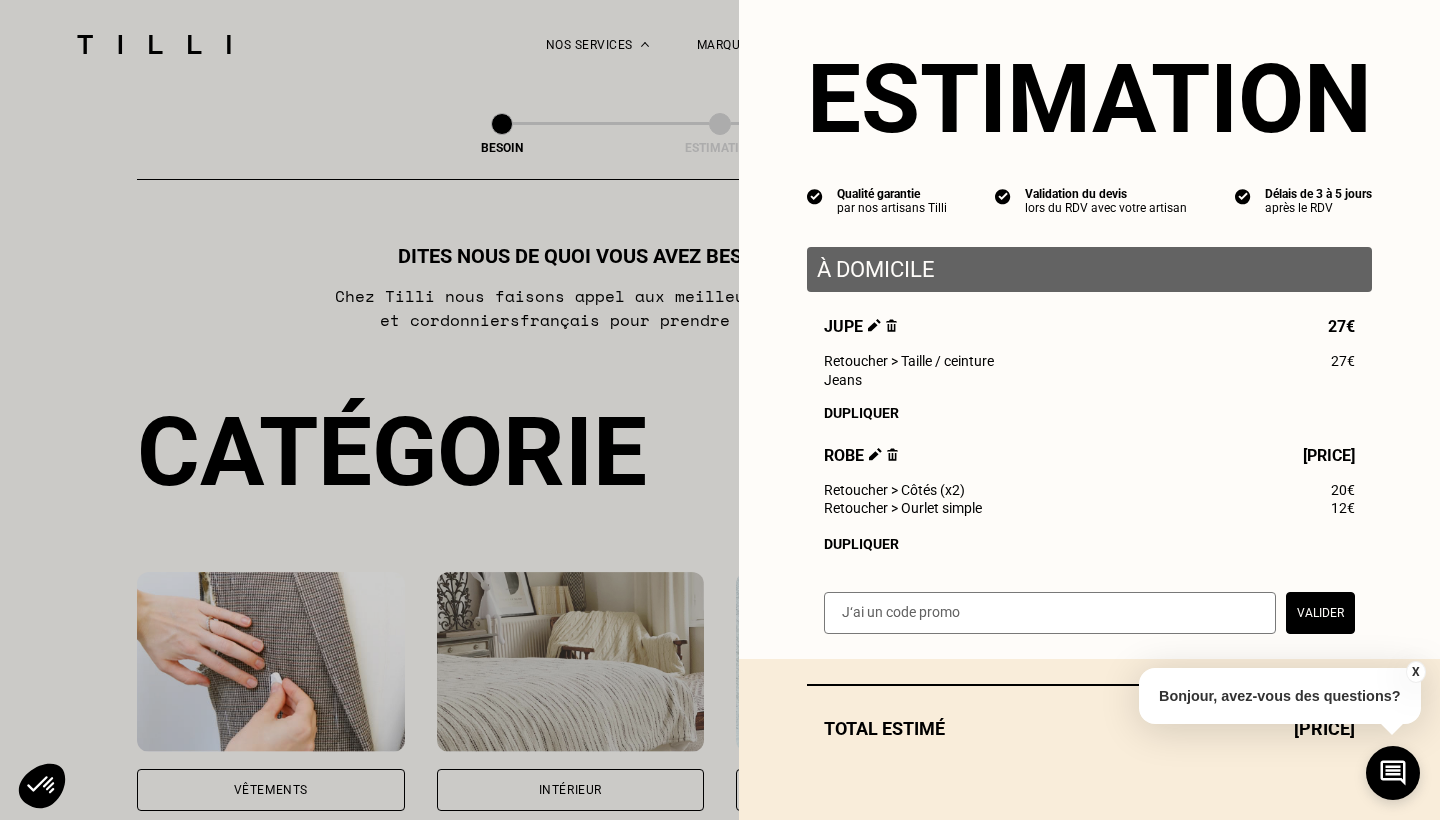 select on "FR" 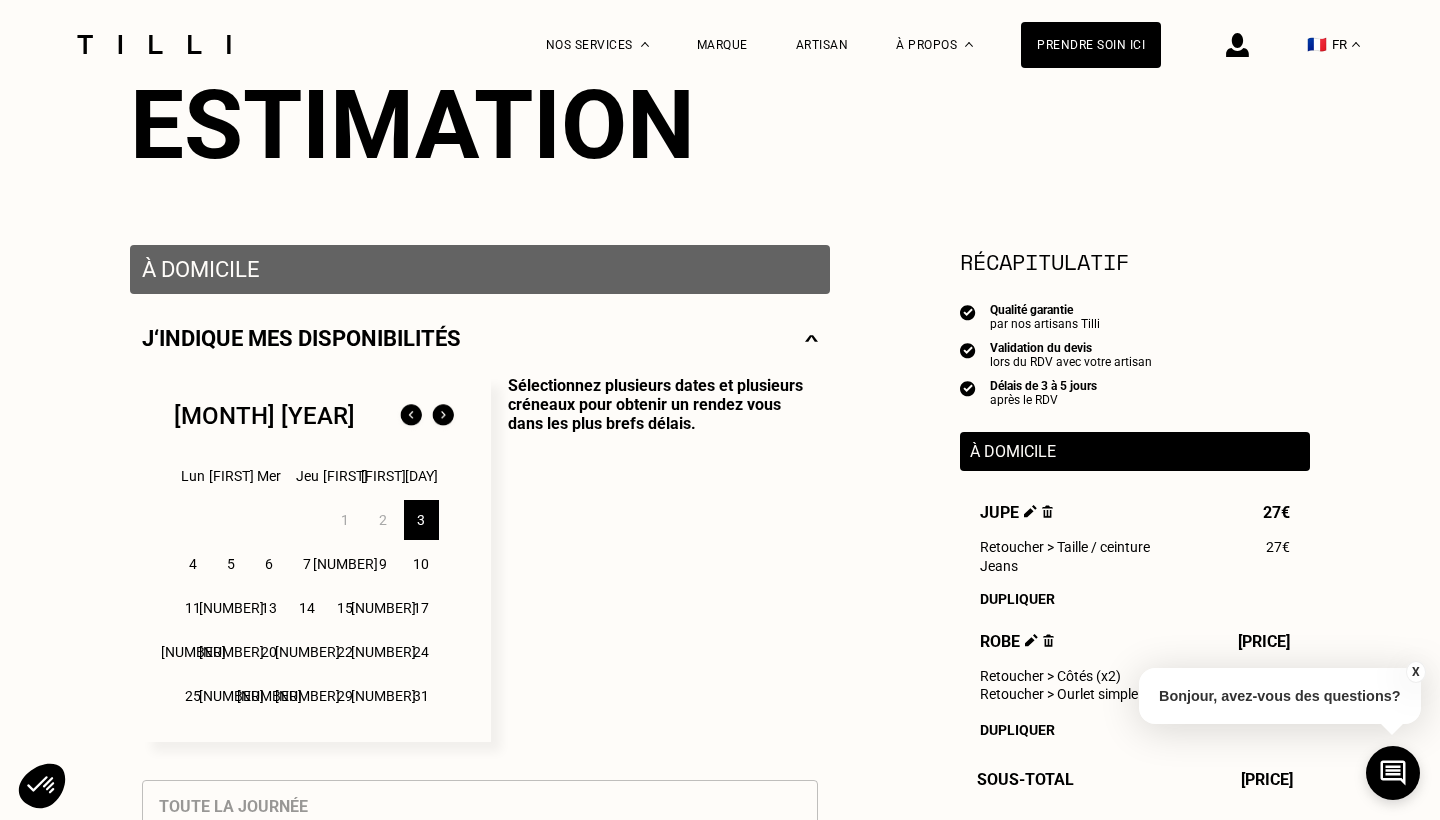 scroll, scrollTop: 245, scrollLeft: 0, axis: vertical 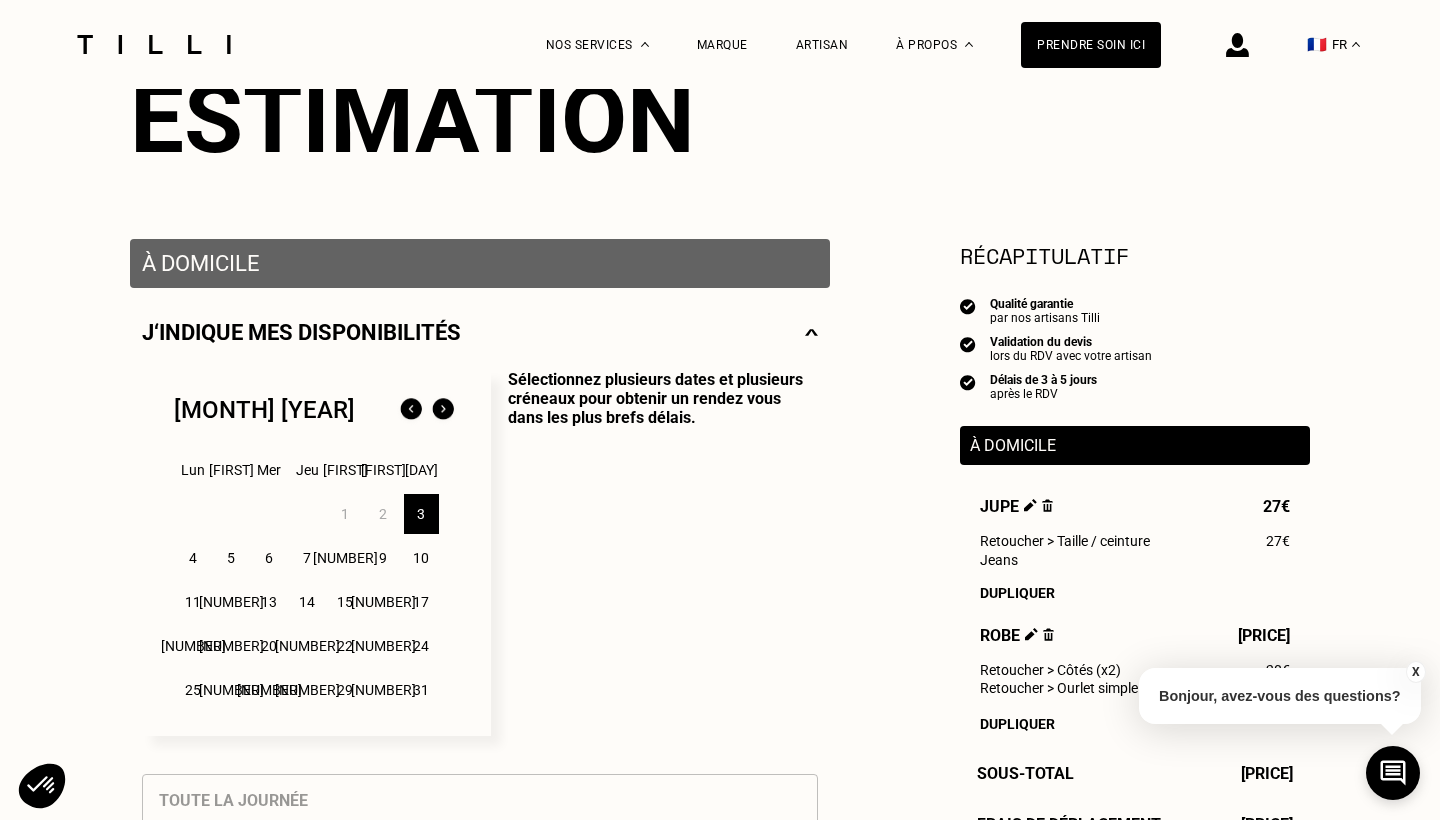 click on "4" at bounding box center [193, 558] 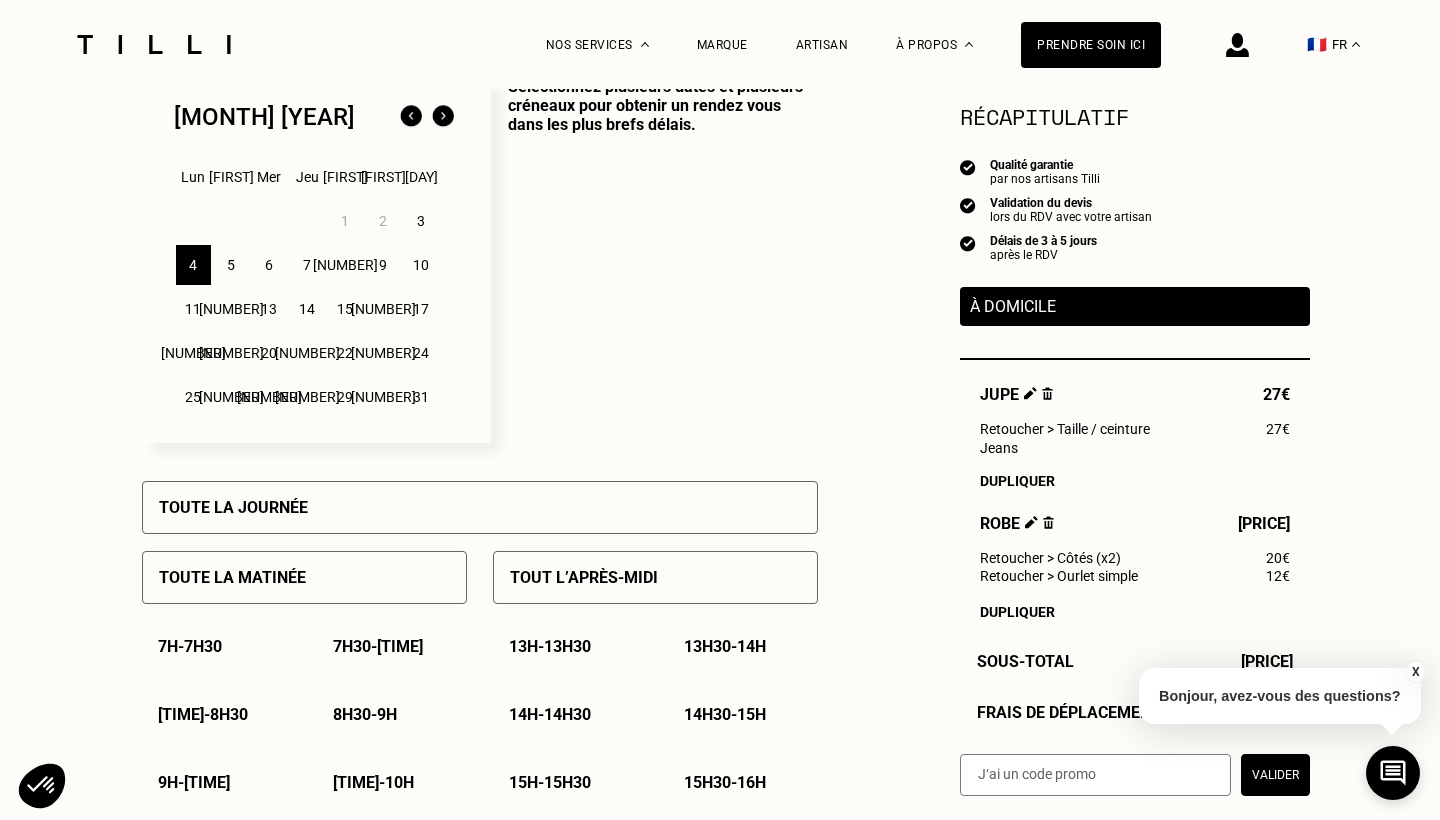 scroll, scrollTop: 561, scrollLeft: 0, axis: vertical 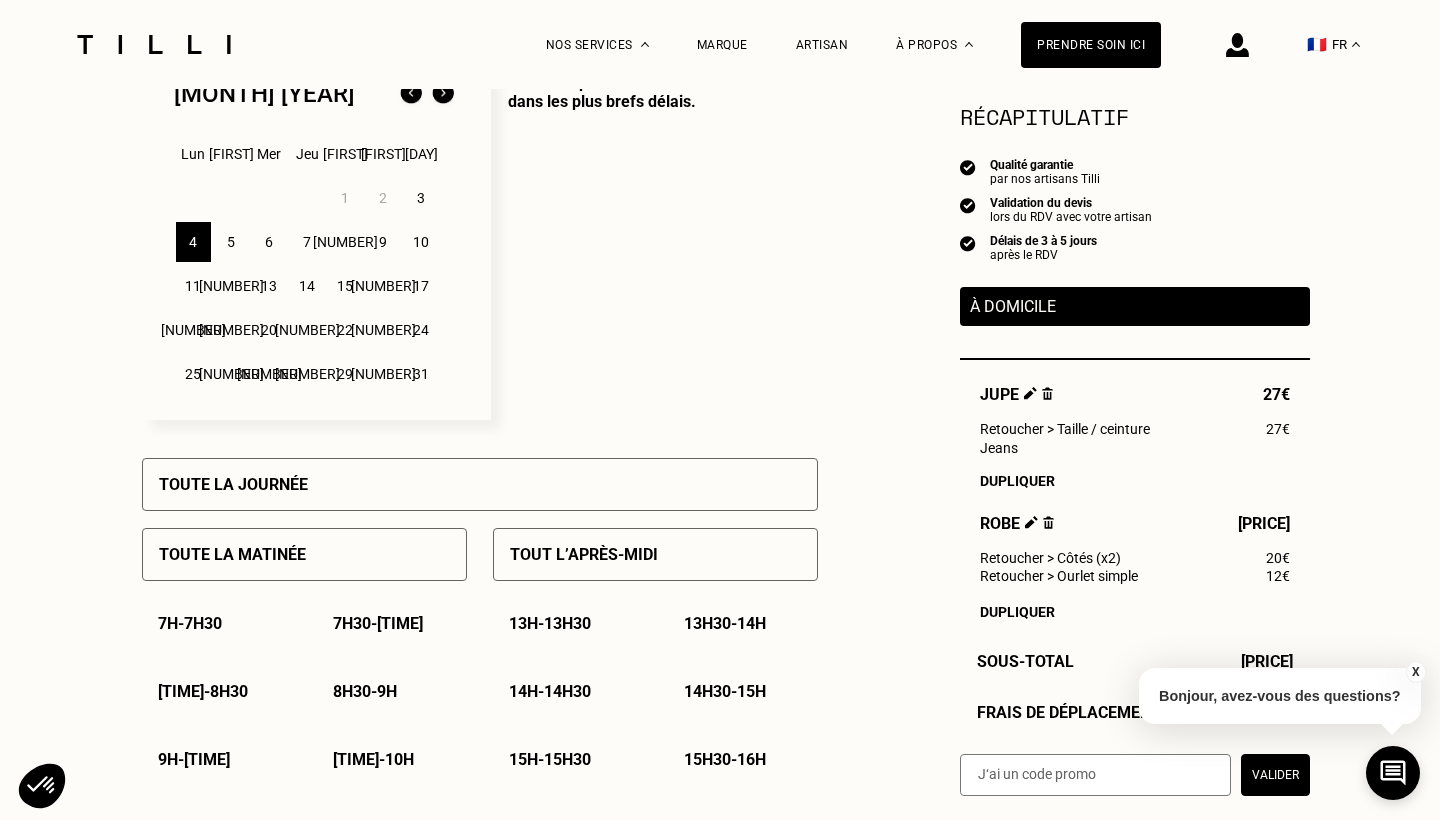 click on "6" at bounding box center (269, 242) 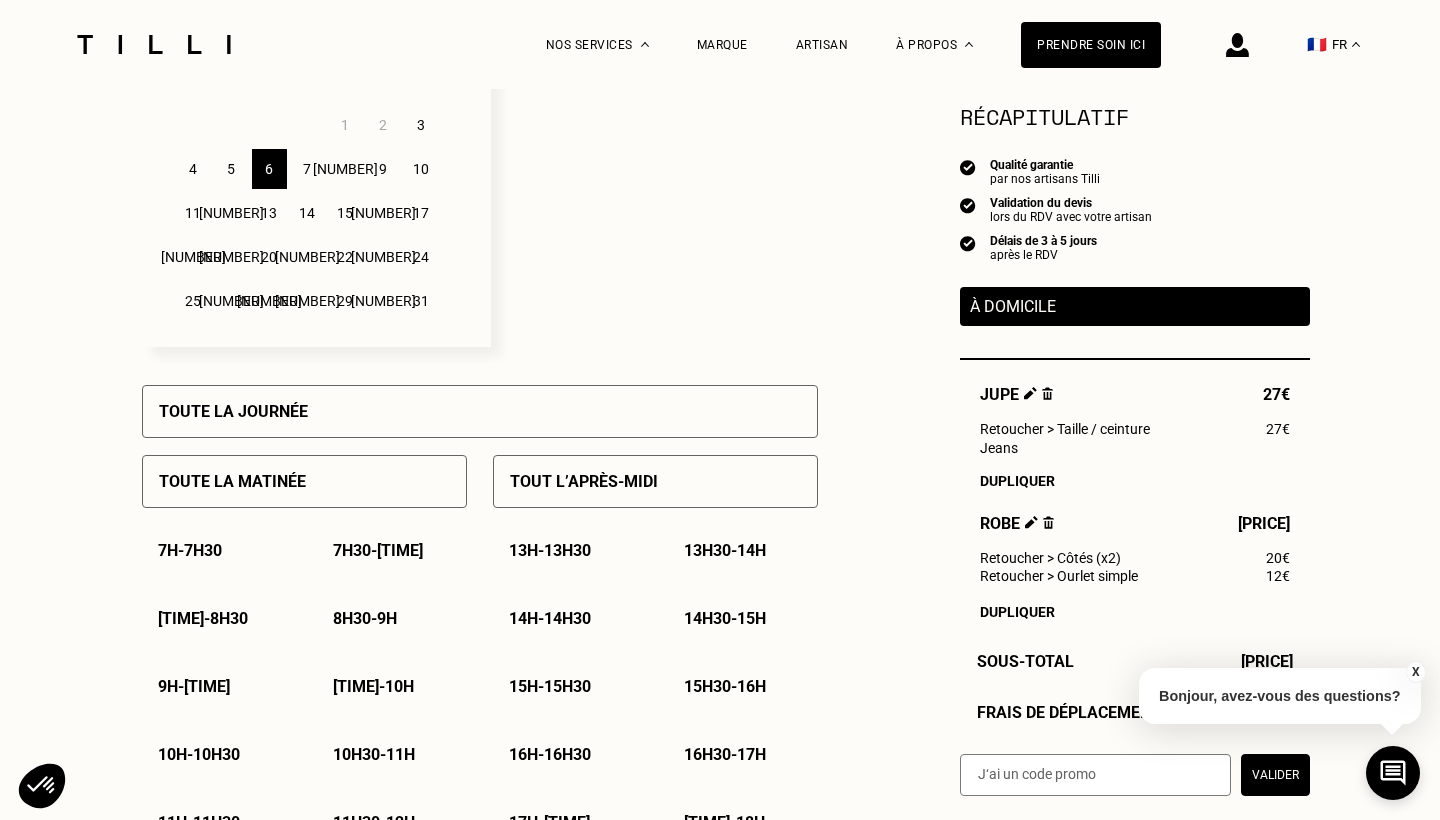 scroll, scrollTop: 654, scrollLeft: 0, axis: vertical 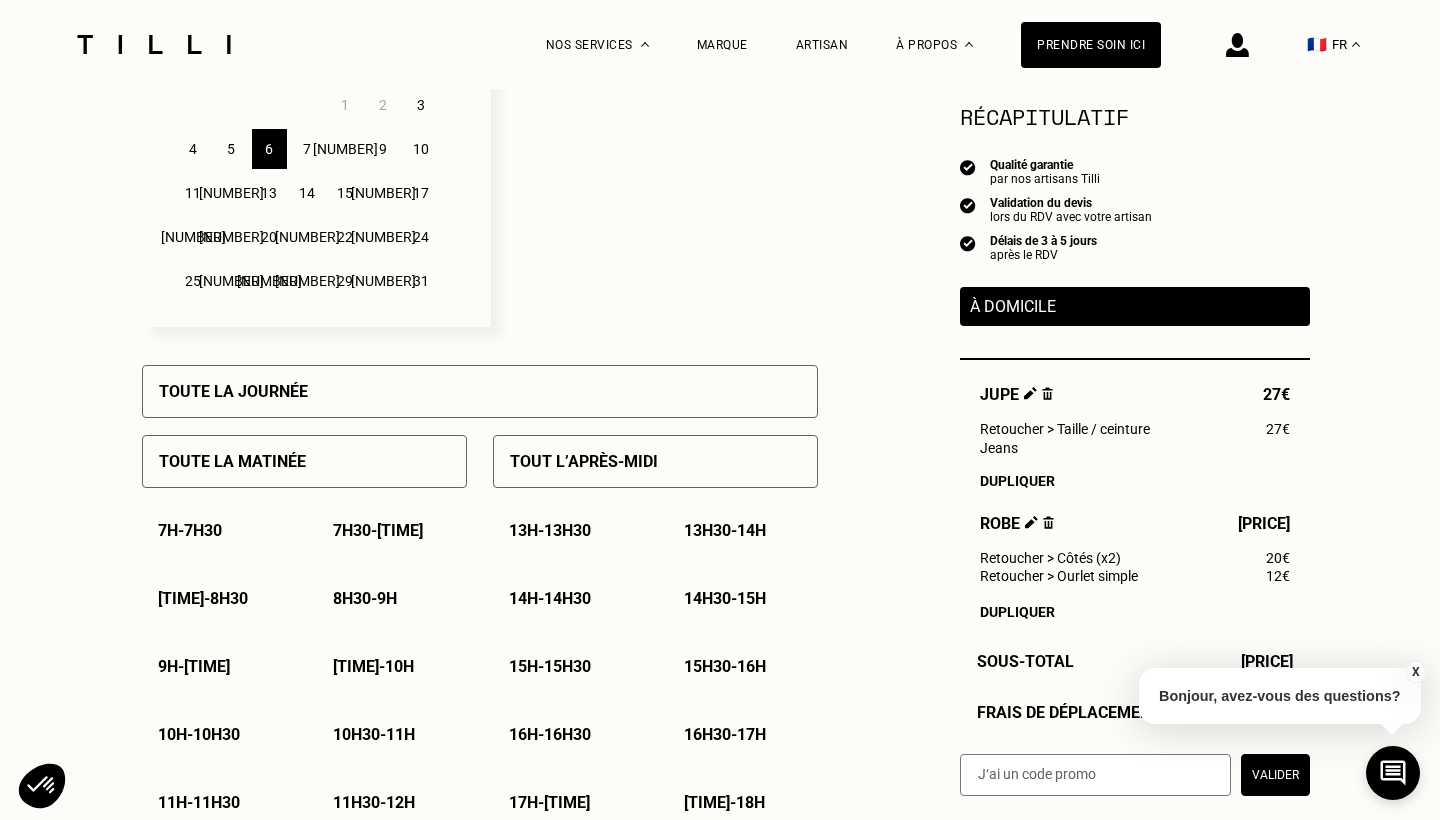 click on "Toute la journée" at bounding box center (480, 391) 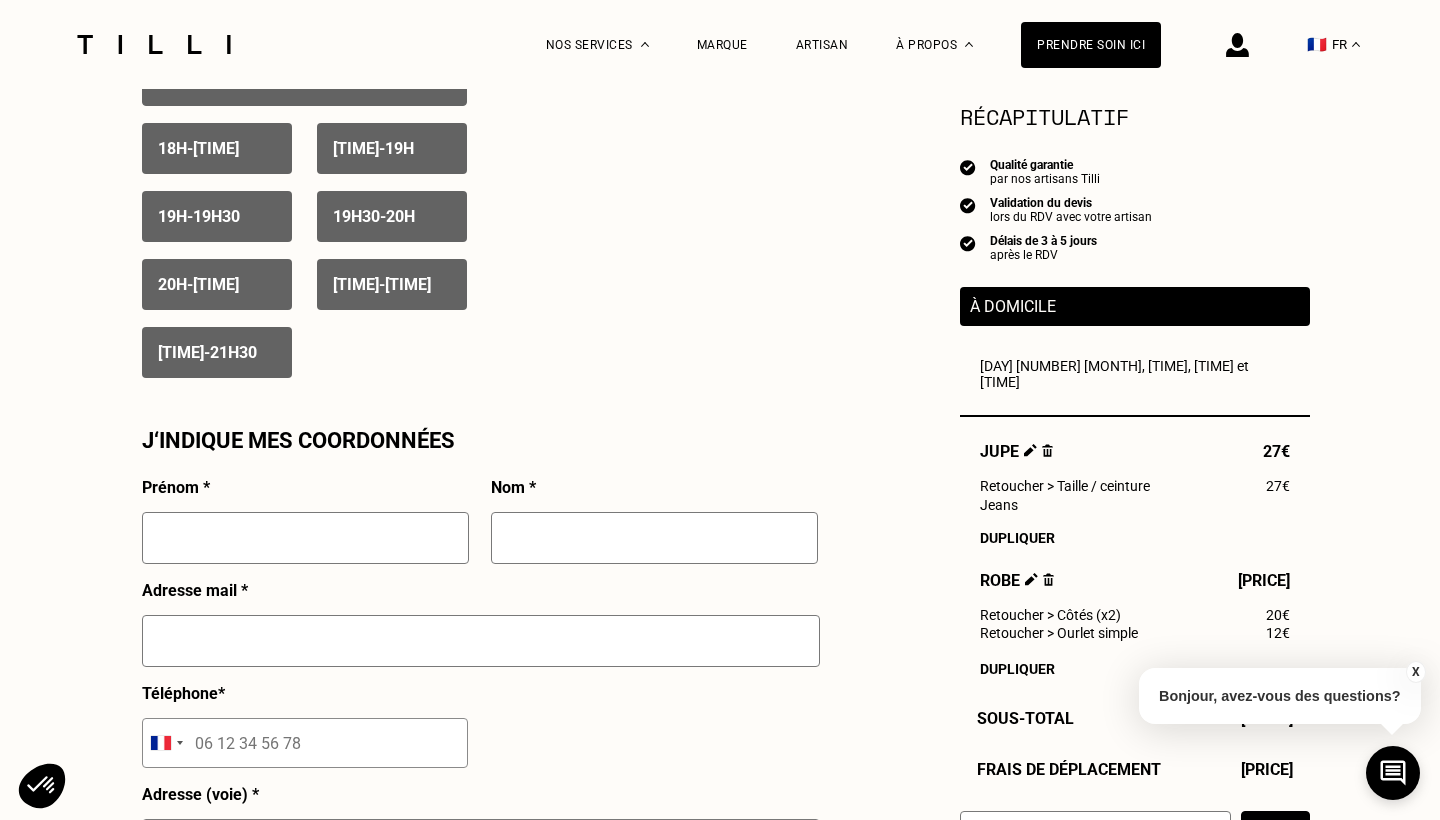 scroll, scrollTop: 1528, scrollLeft: 0, axis: vertical 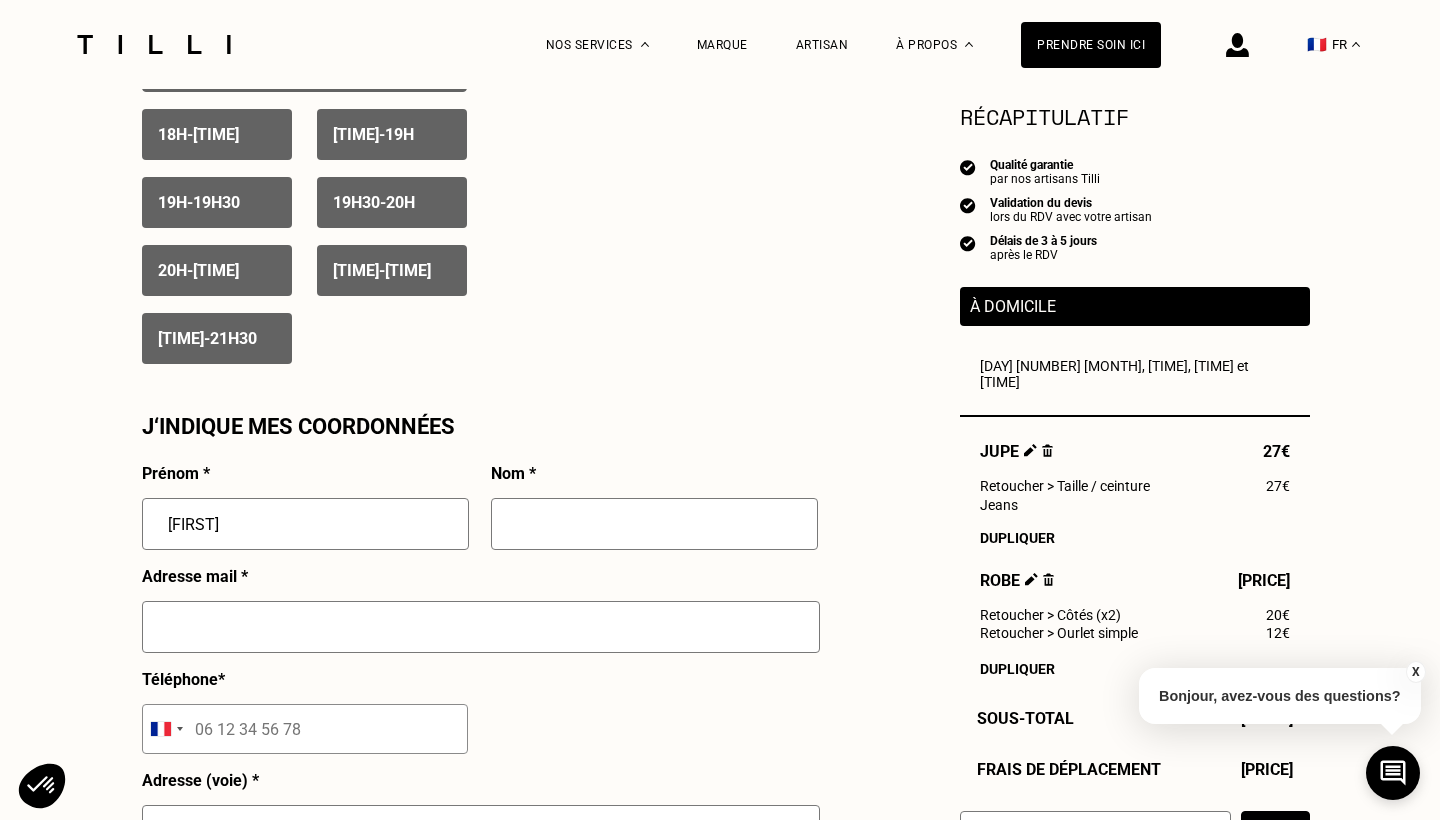 type on "[FIRST]" 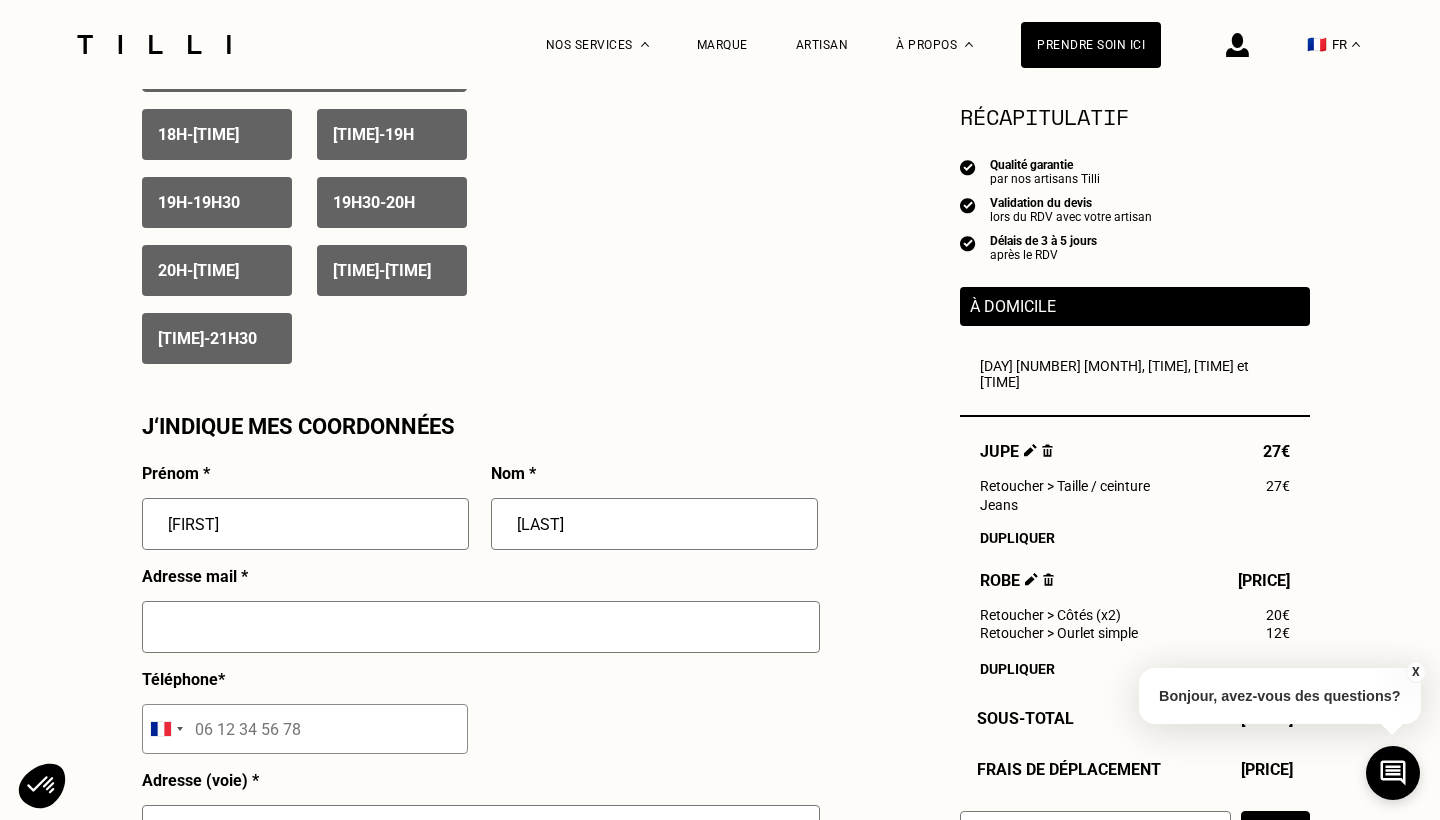 type on "[EMAIL]" 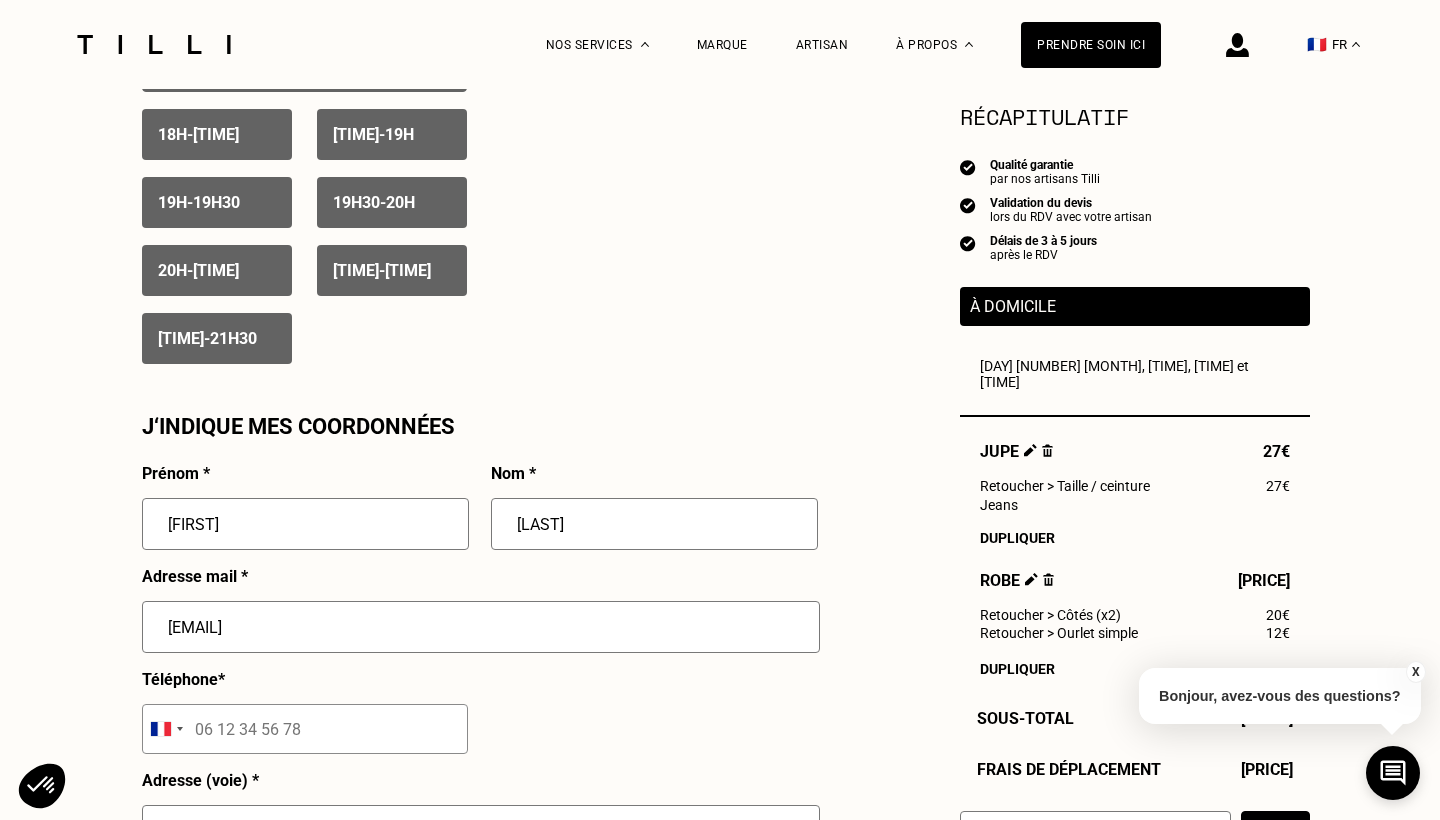 type on "[NUMBER] Rue Thiers" 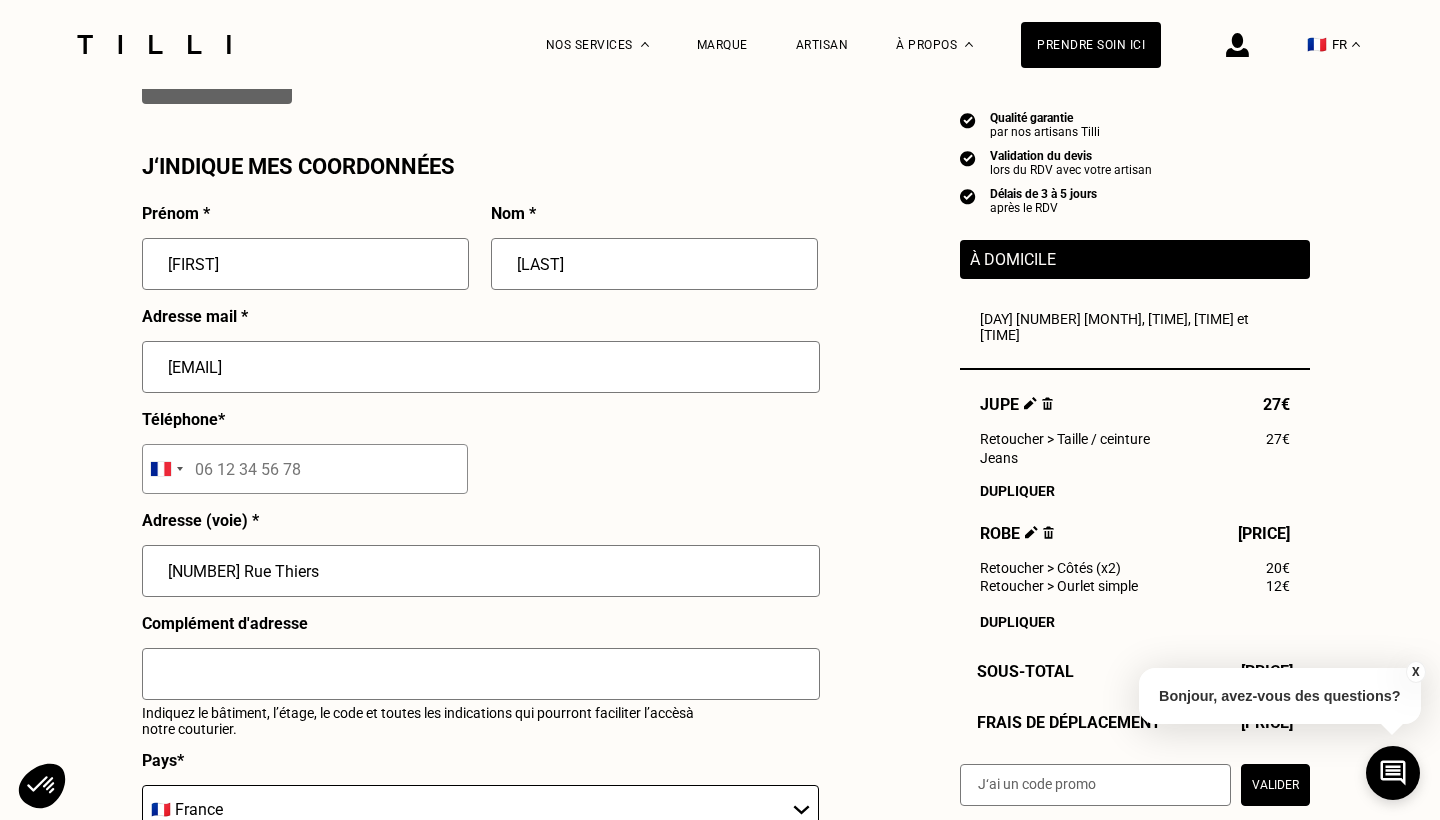 scroll, scrollTop: 1849, scrollLeft: 0, axis: vertical 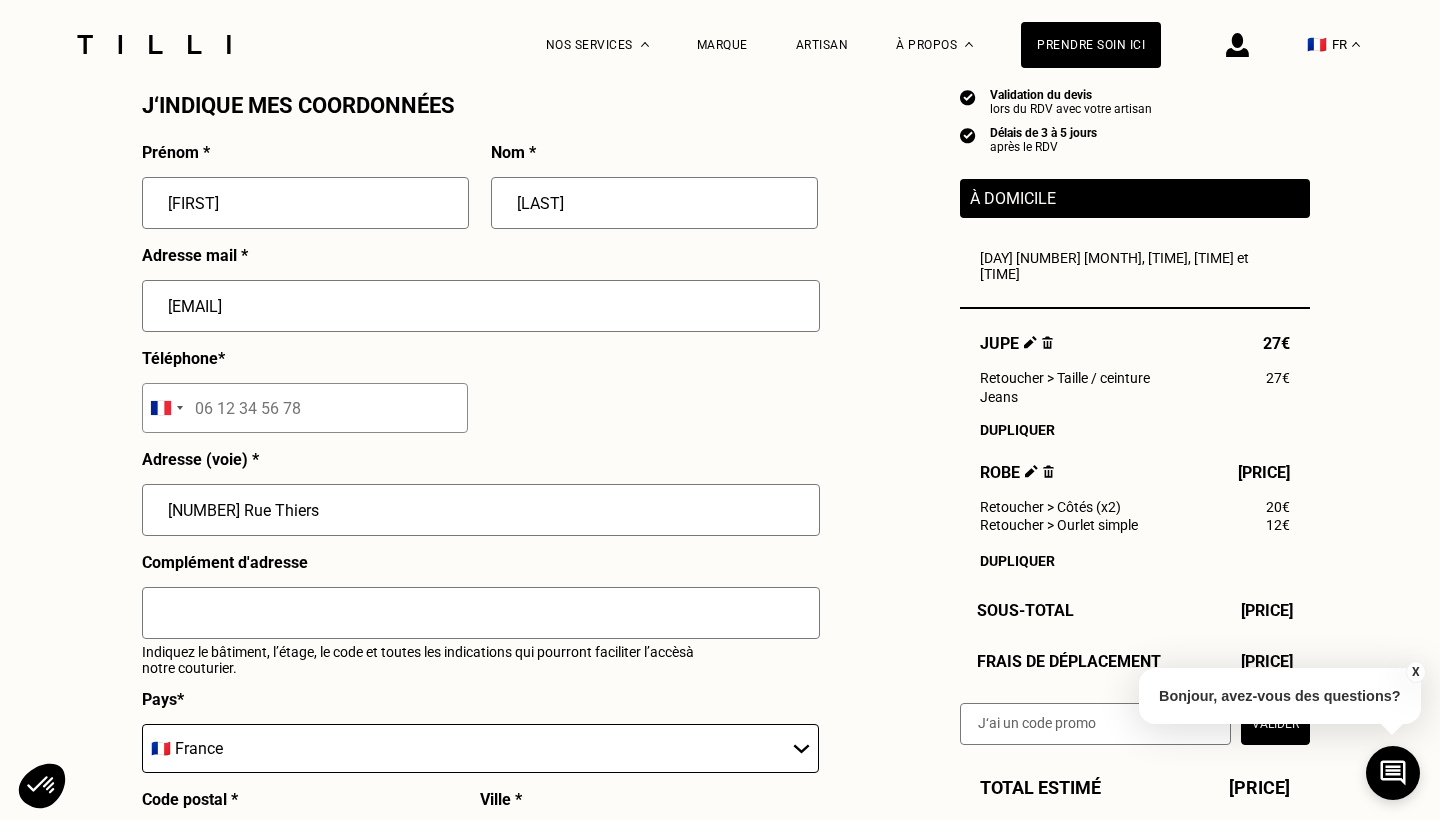 click on "[NUMBER] Rue Thiers" at bounding box center [481, 510] 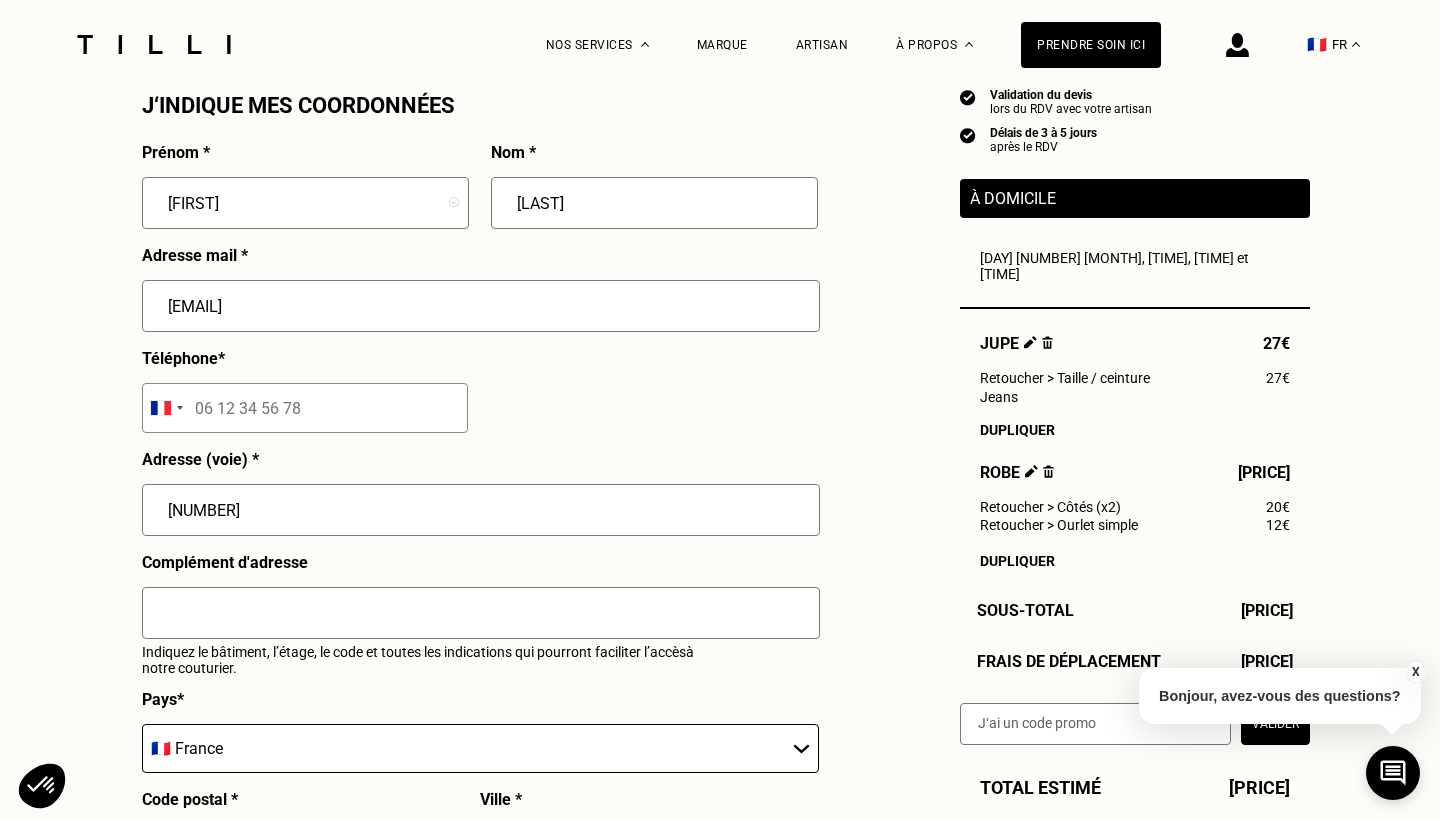type on "6" 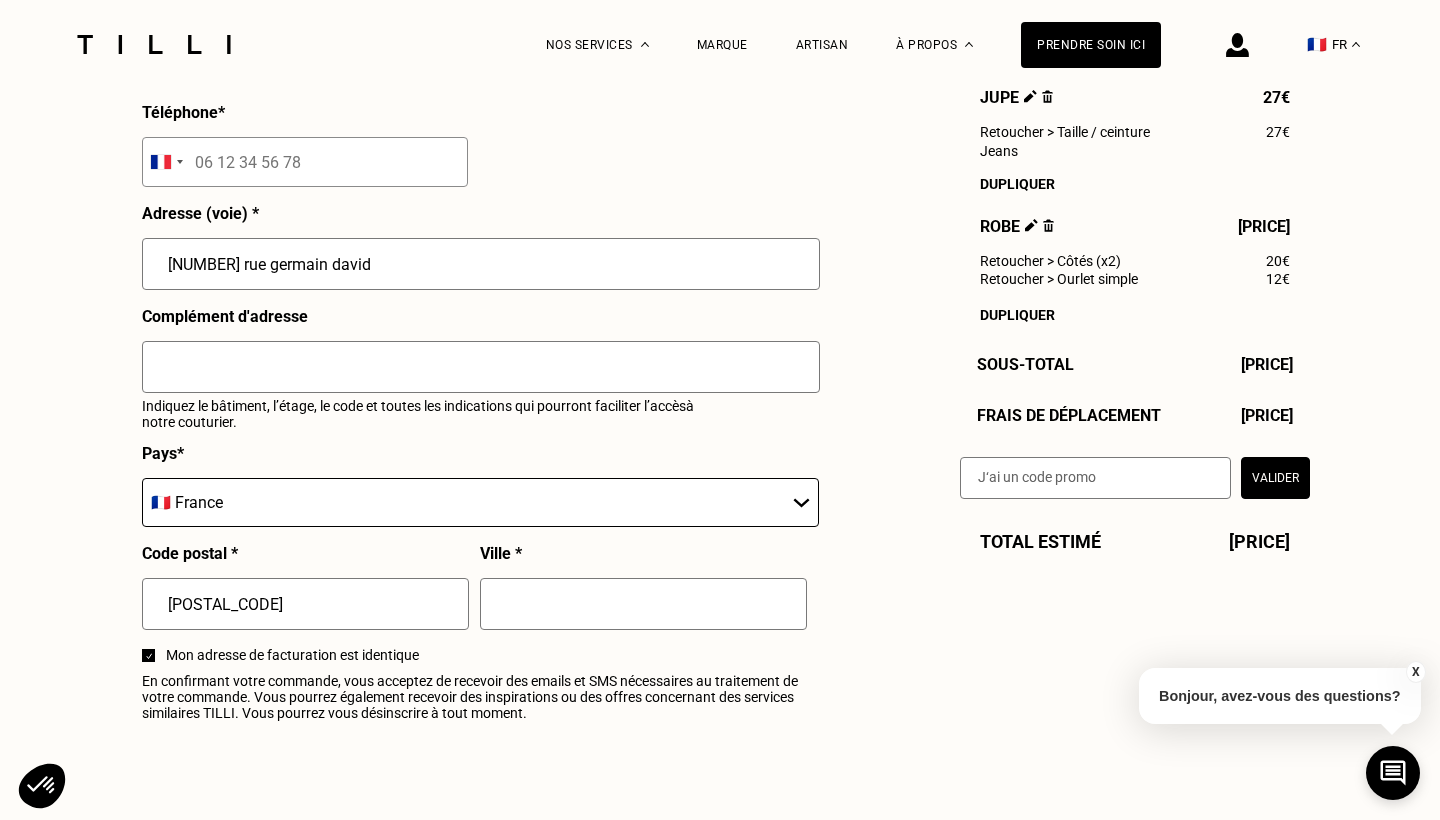 scroll, scrollTop: 2104, scrollLeft: 0, axis: vertical 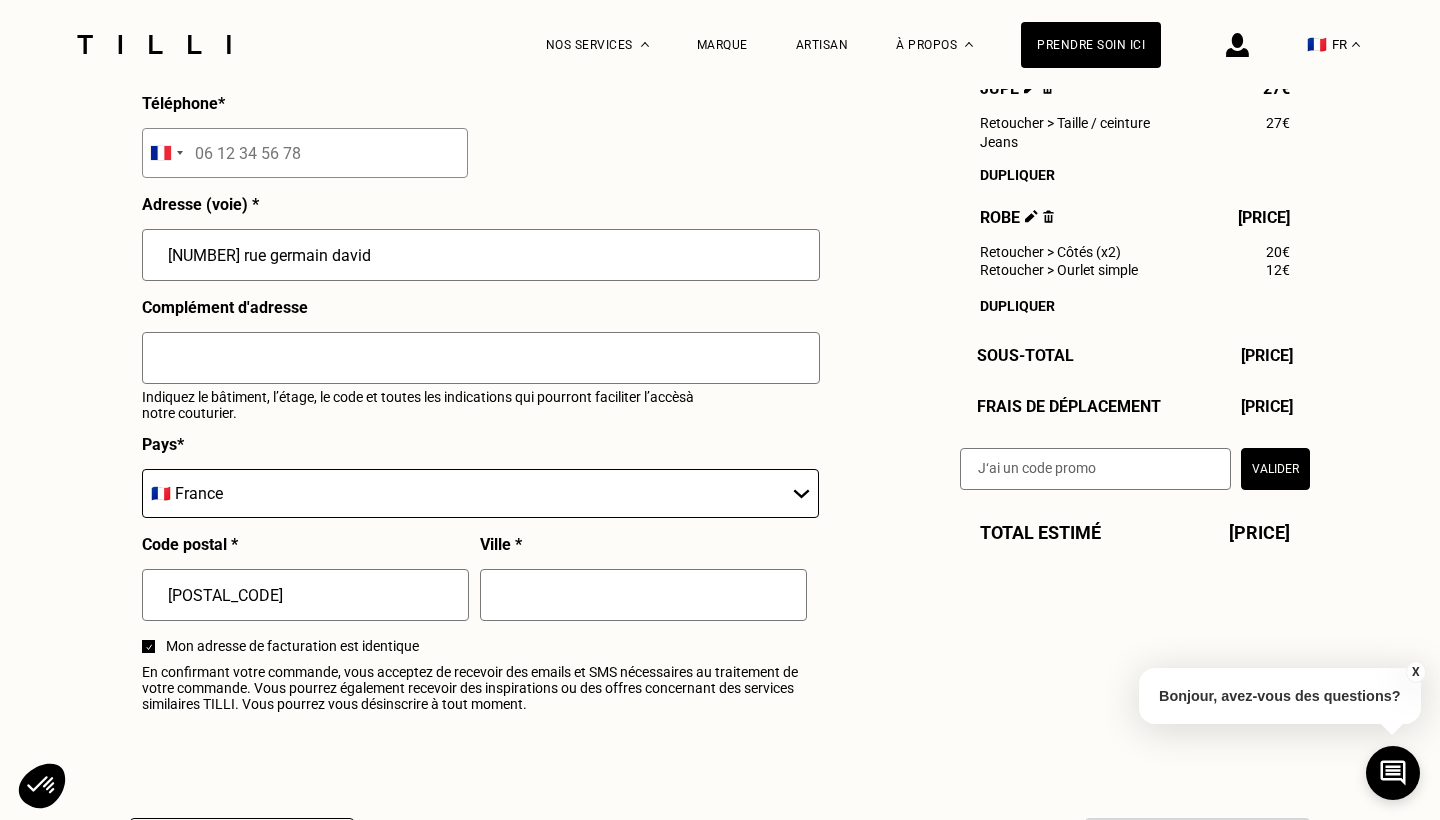 type on "[NUMBER] rue germain david" 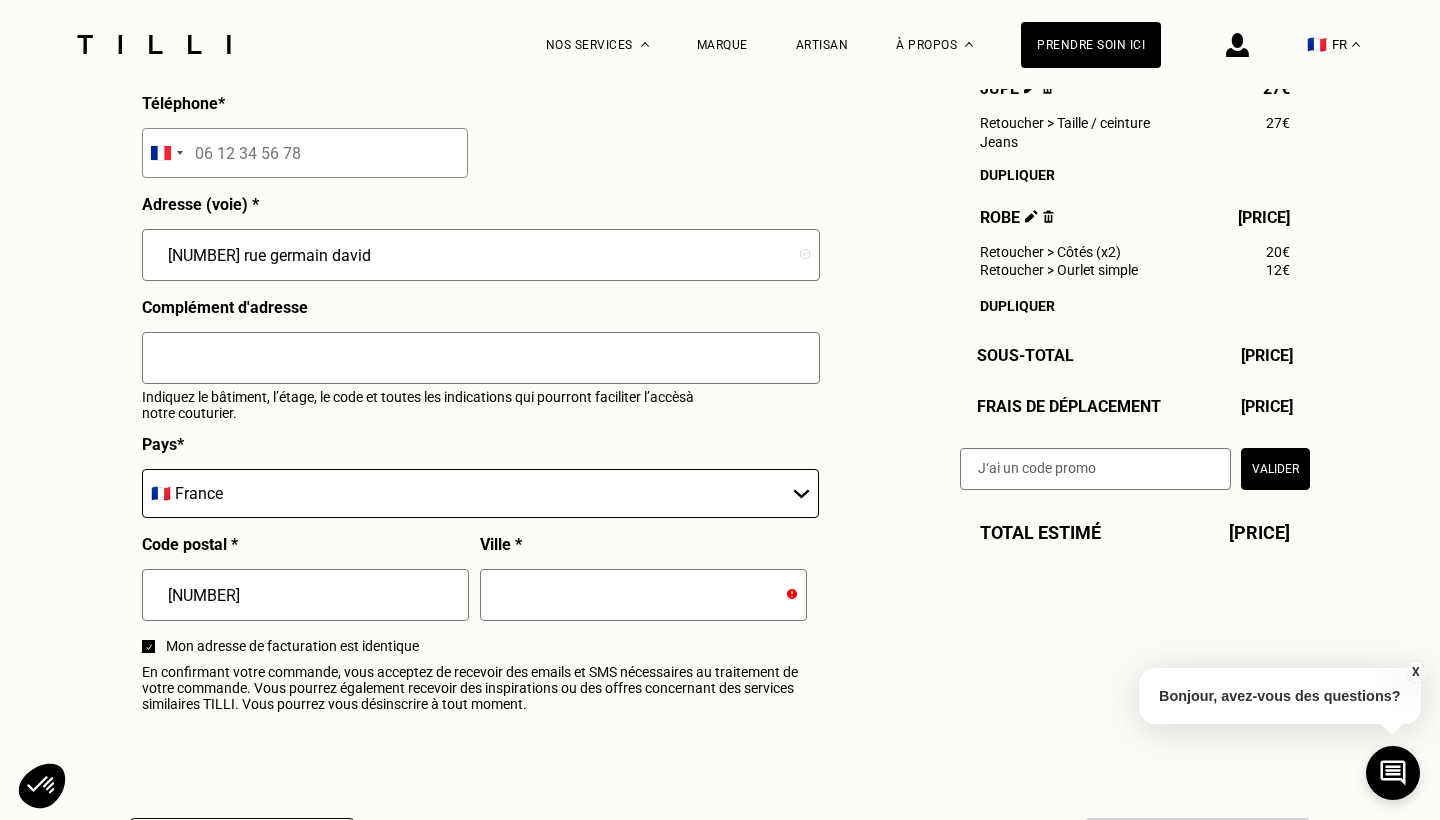 type on "[NUMBER]" 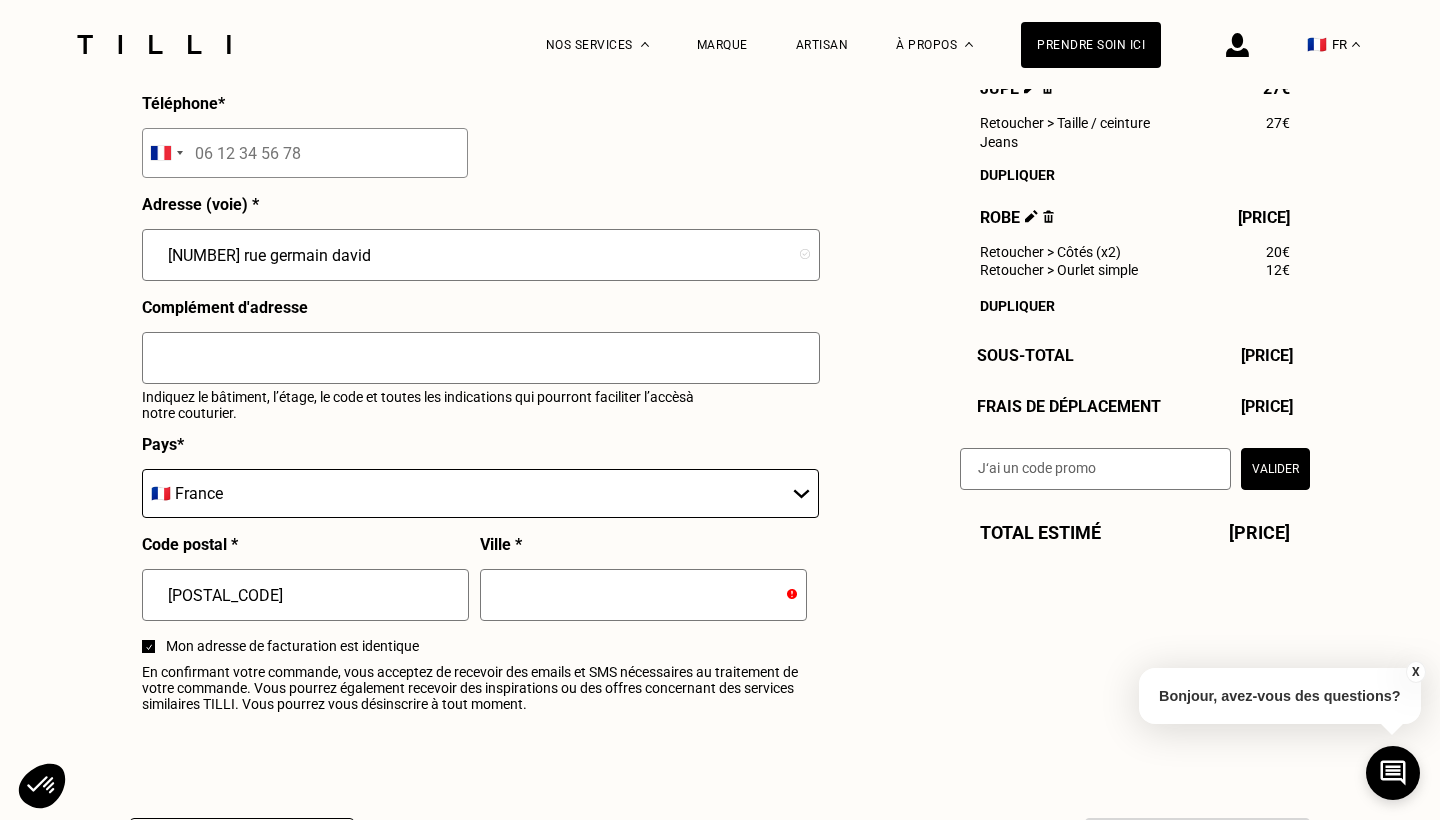 type on "[NUMBER]" 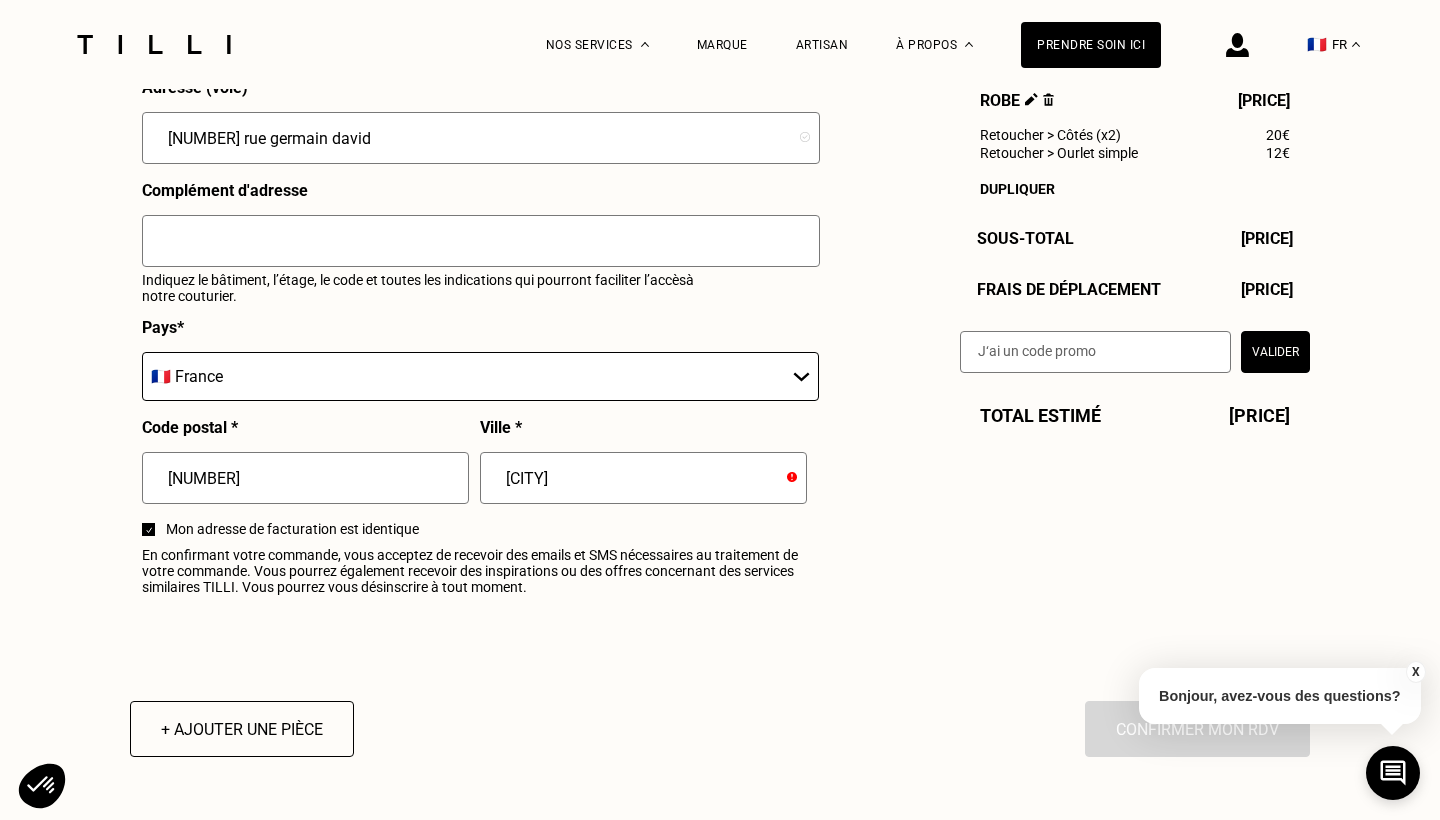 scroll, scrollTop: 2235, scrollLeft: 0, axis: vertical 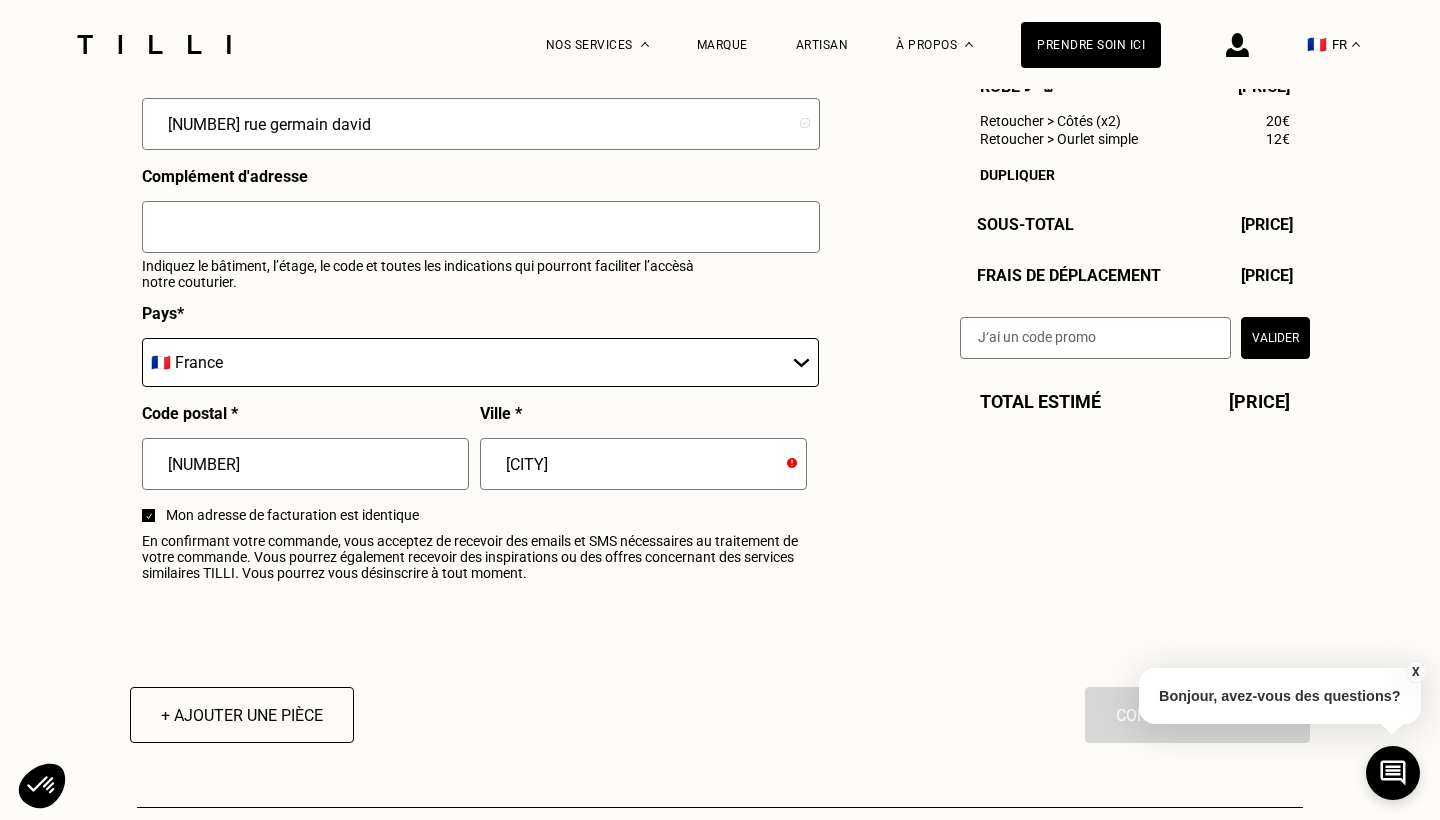 type on "[NUMBER]" 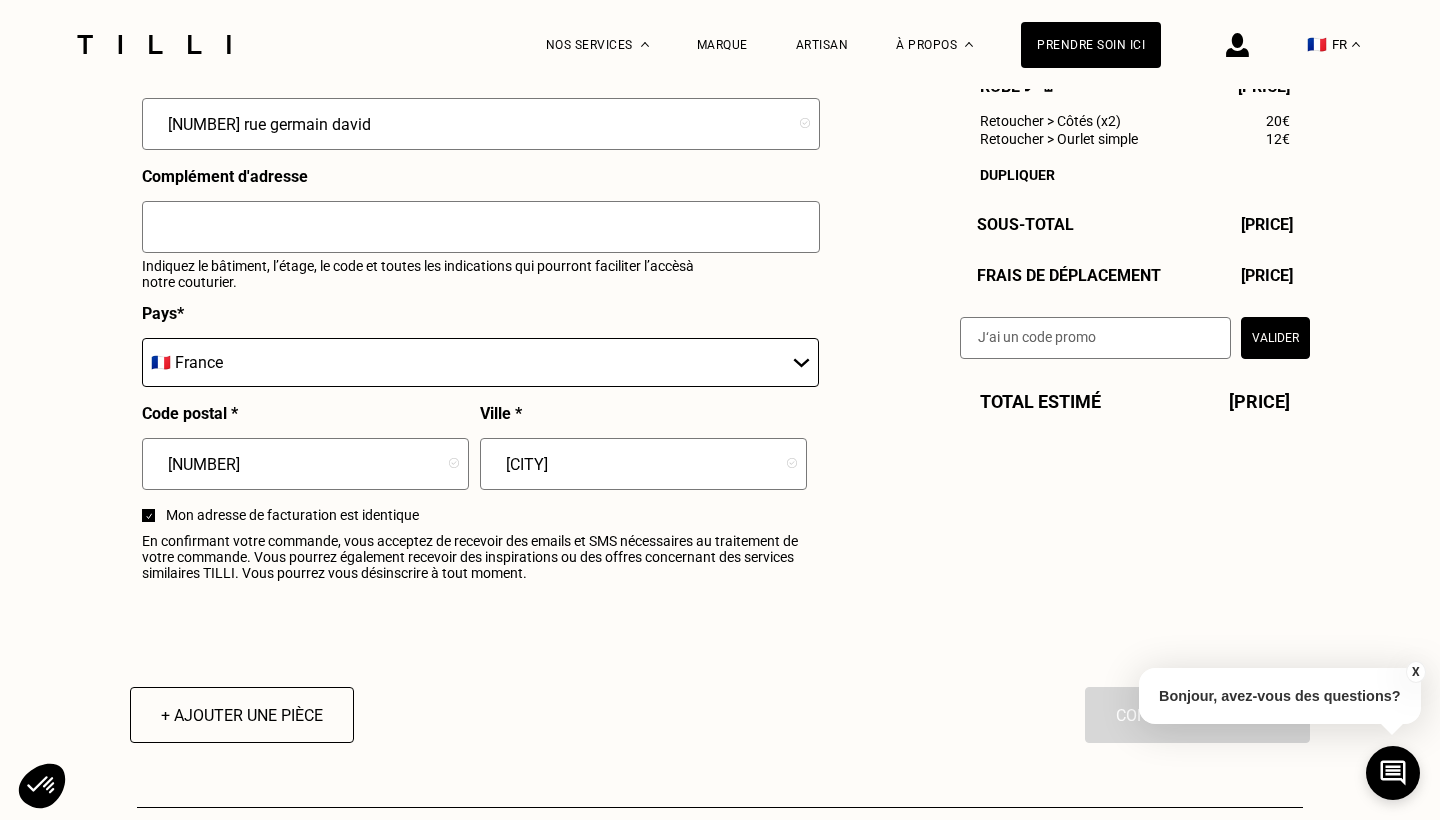 click on "[CITY]" at bounding box center [643, 464] 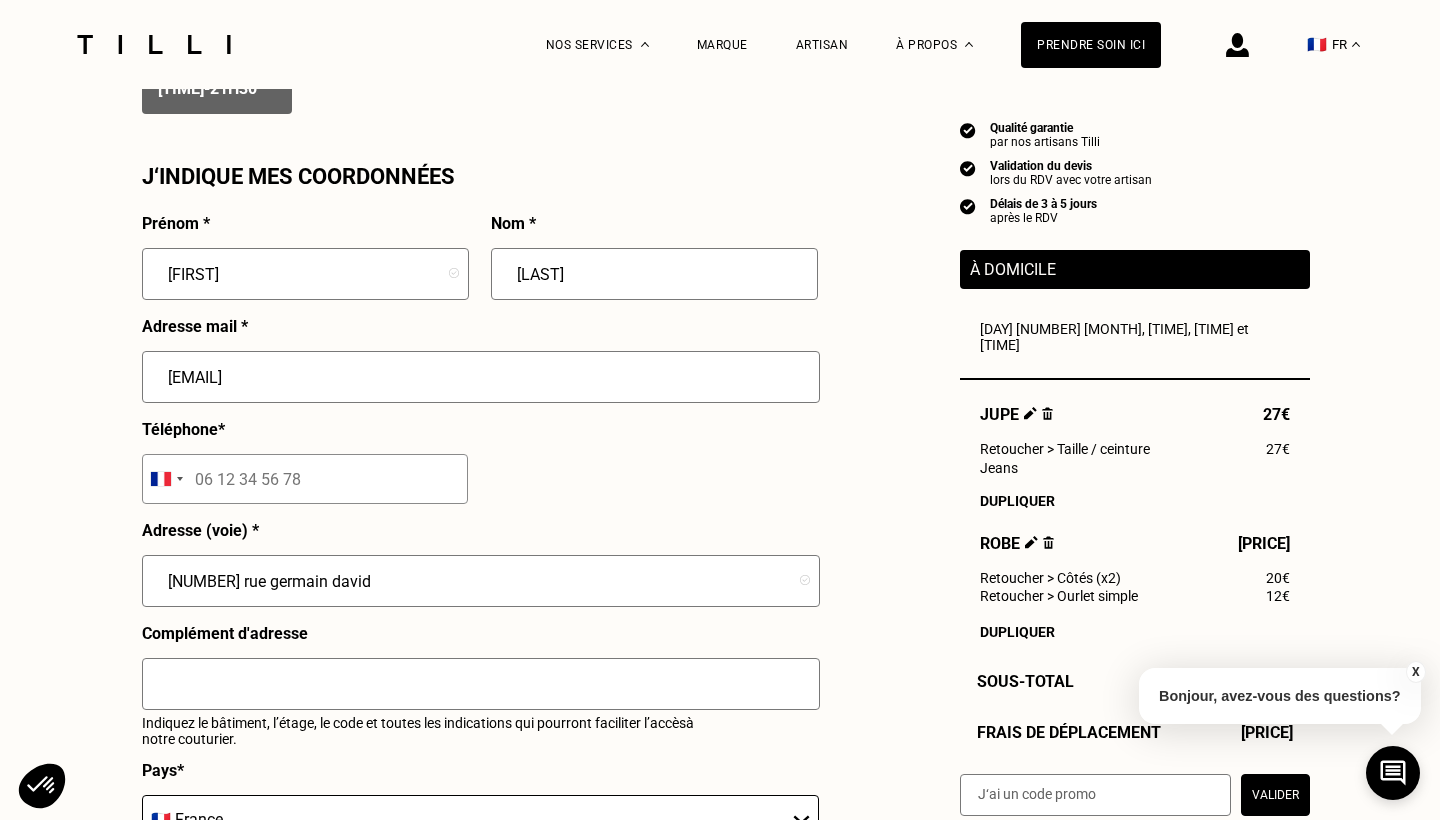 scroll, scrollTop: 1785, scrollLeft: 0, axis: vertical 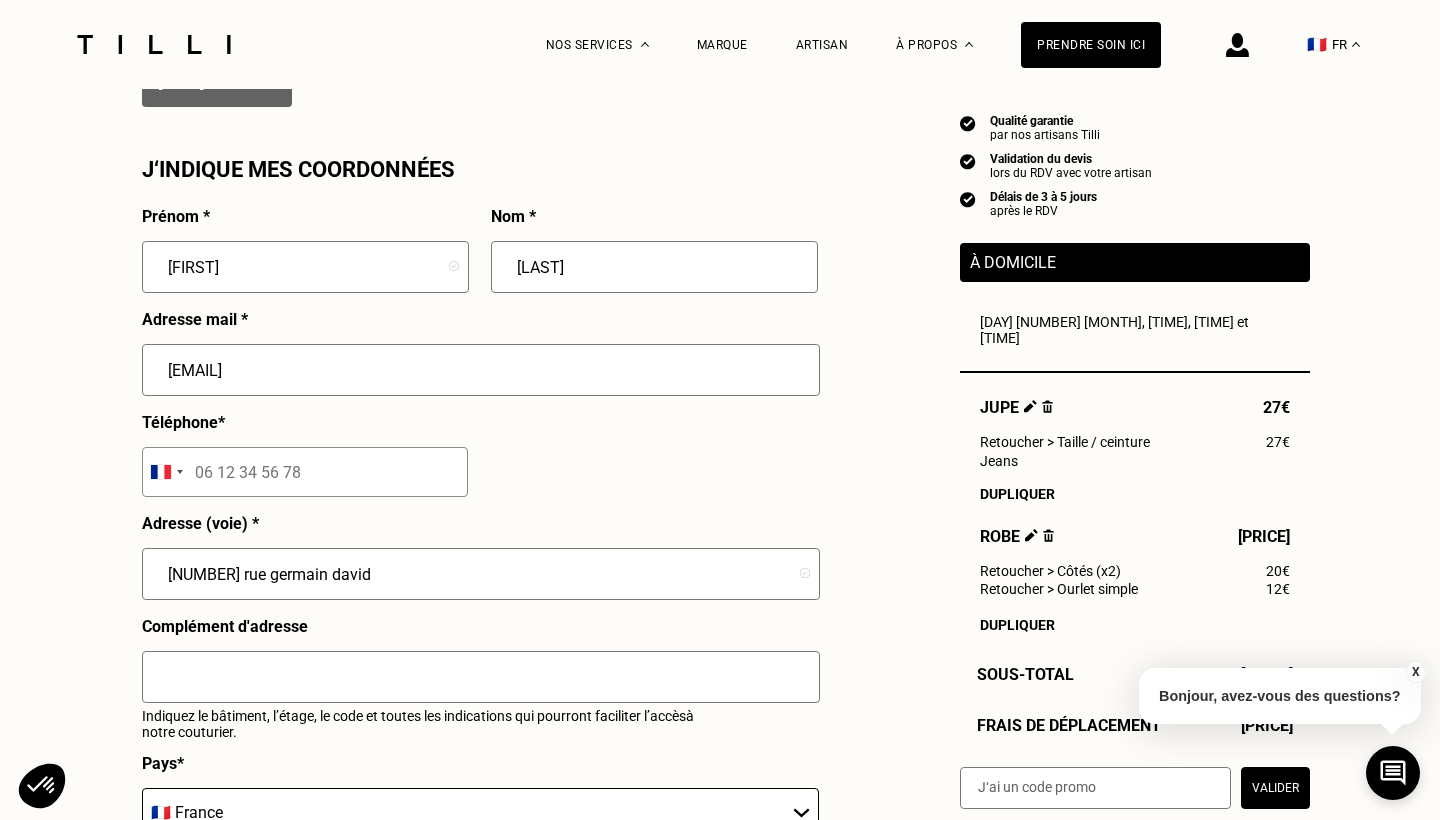 click at bounding box center [305, 472] 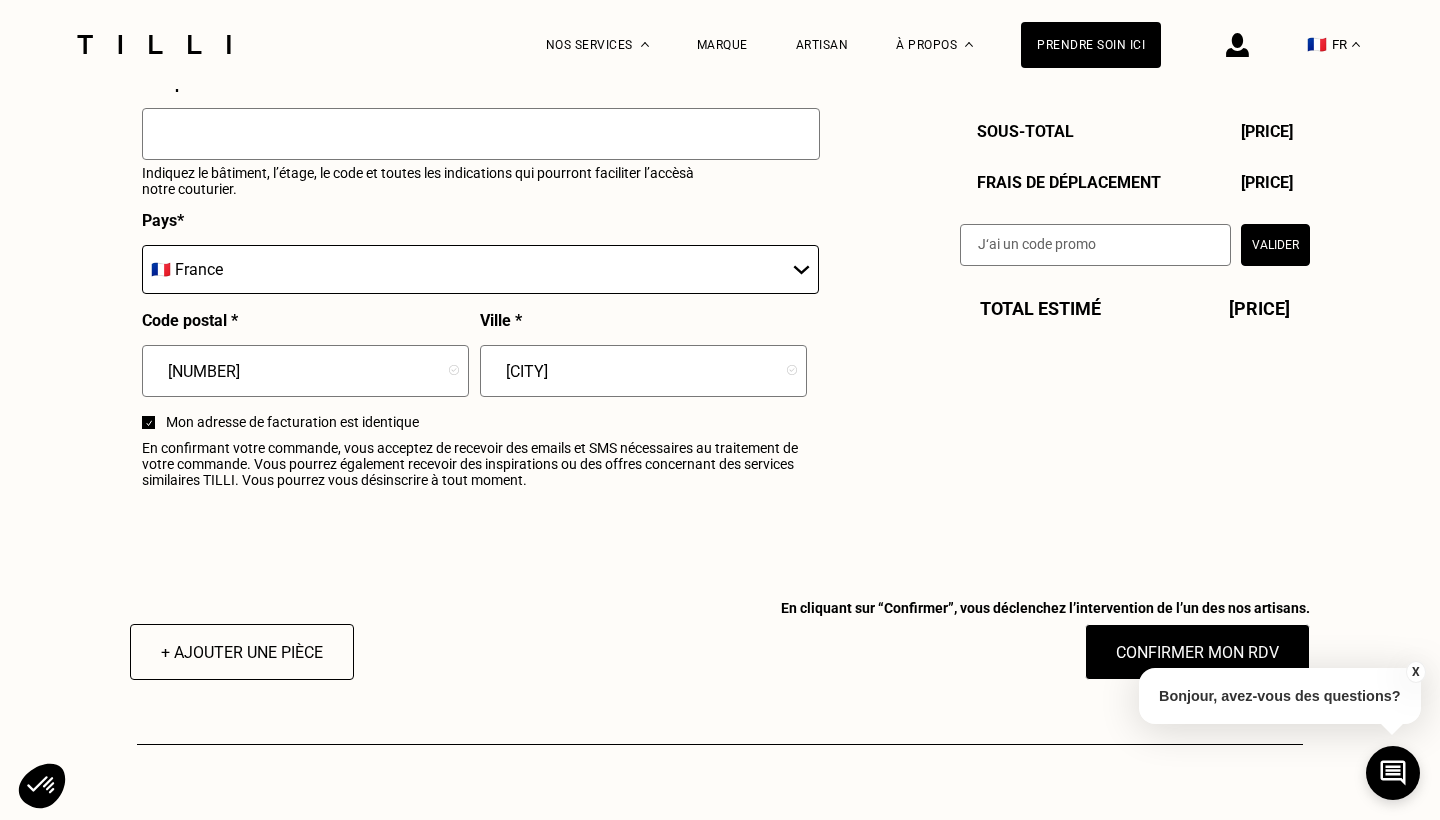 scroll, scrollTop: 2335, scrollLeft: 0, axis: vertical 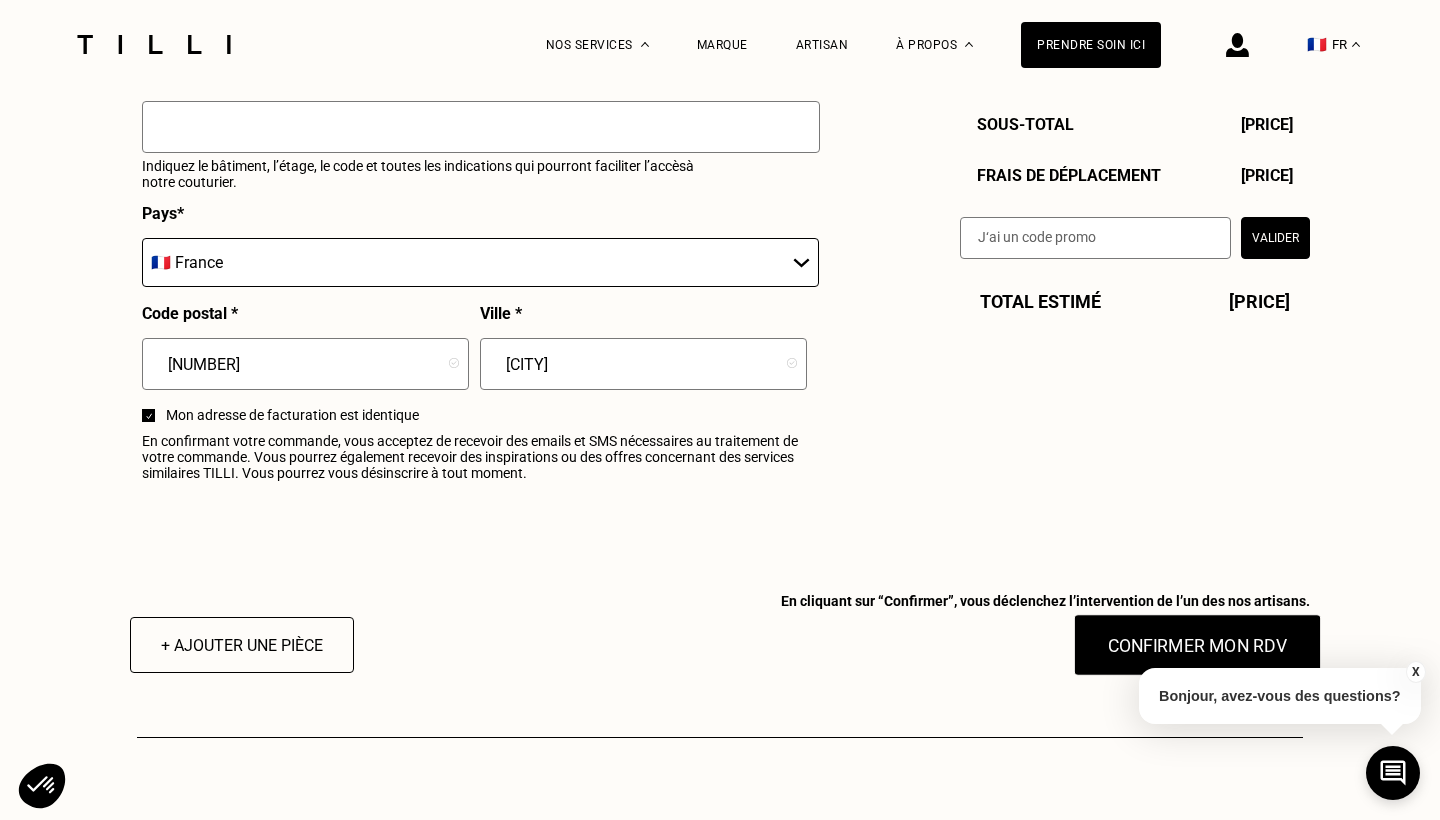 type on "[PHONE]" 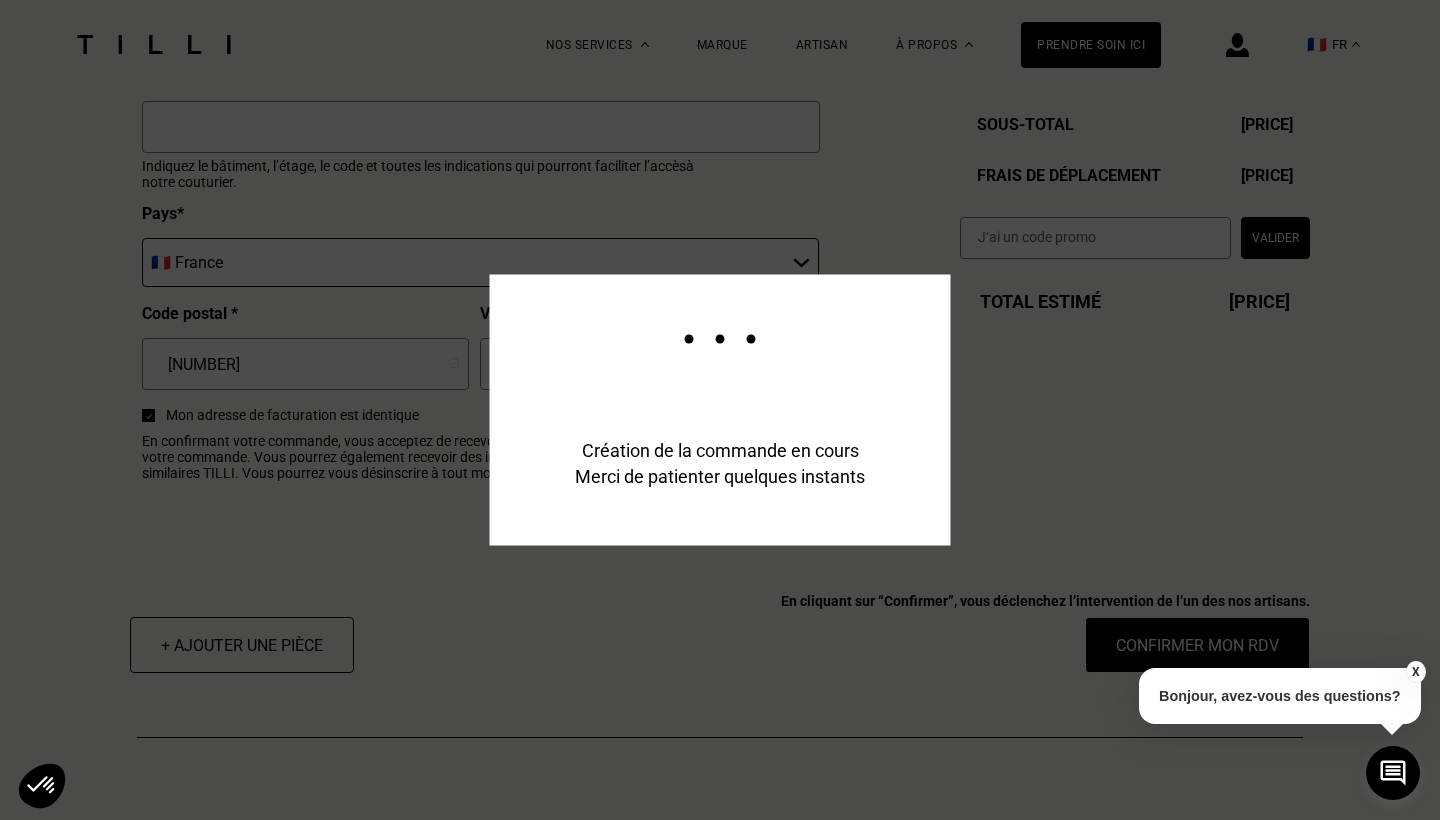 click on "X" at bounding box center [1415, 672] 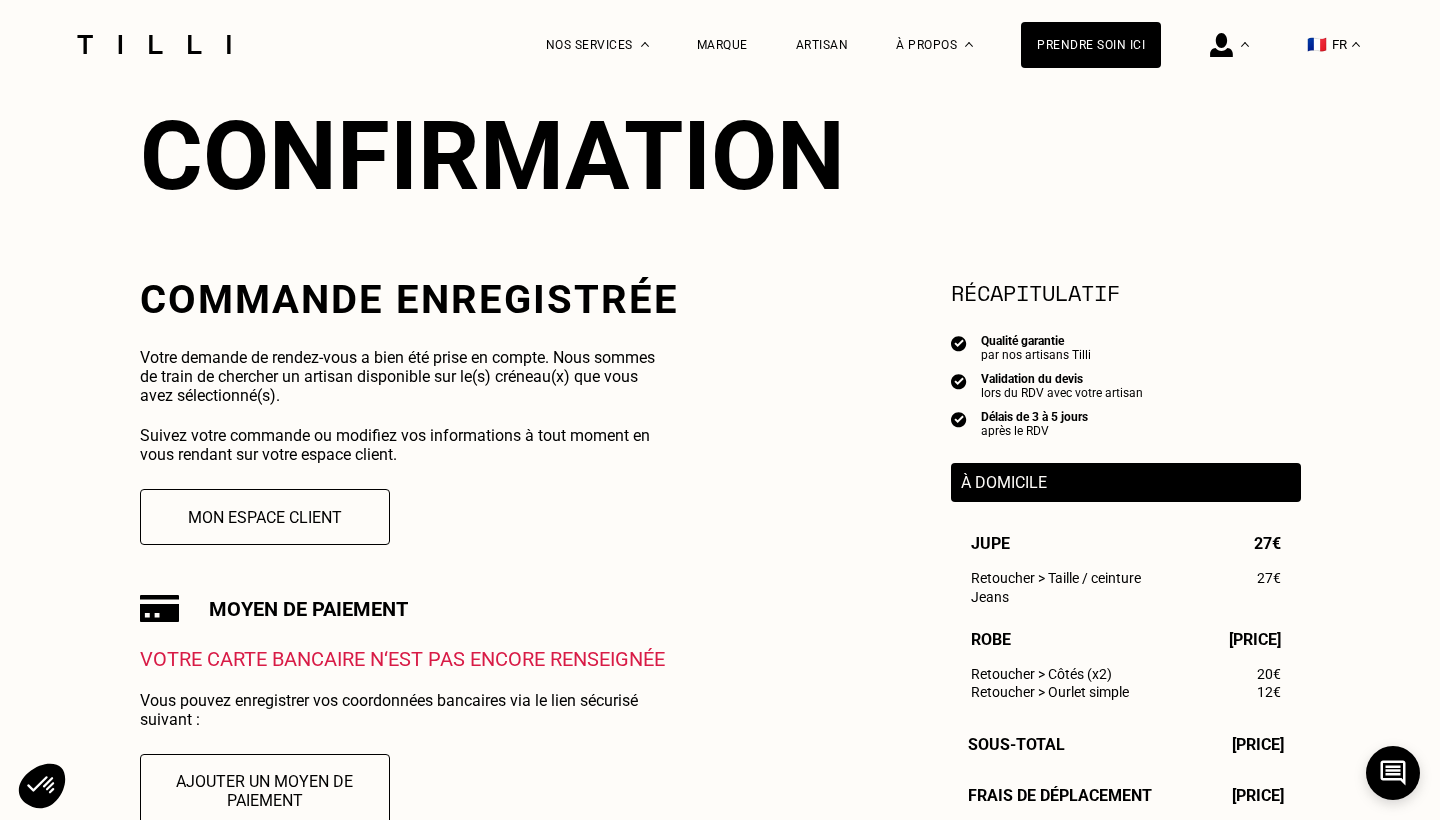 scroll, scrollTop: 481, scrollLeft: 0, axis: vertical 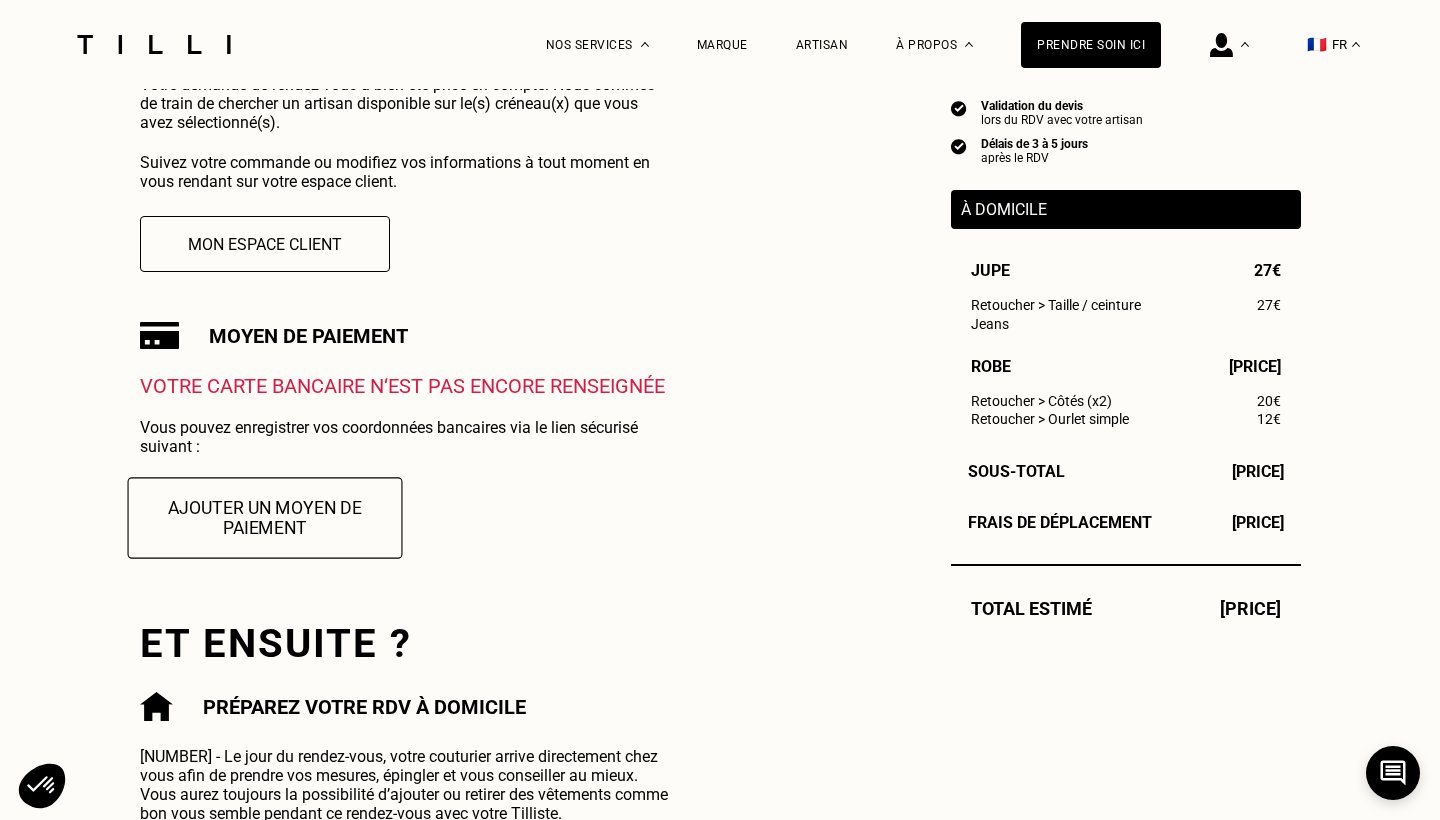 click on "Ajouter un moyen de paiement" at bounding box center (264, 517) 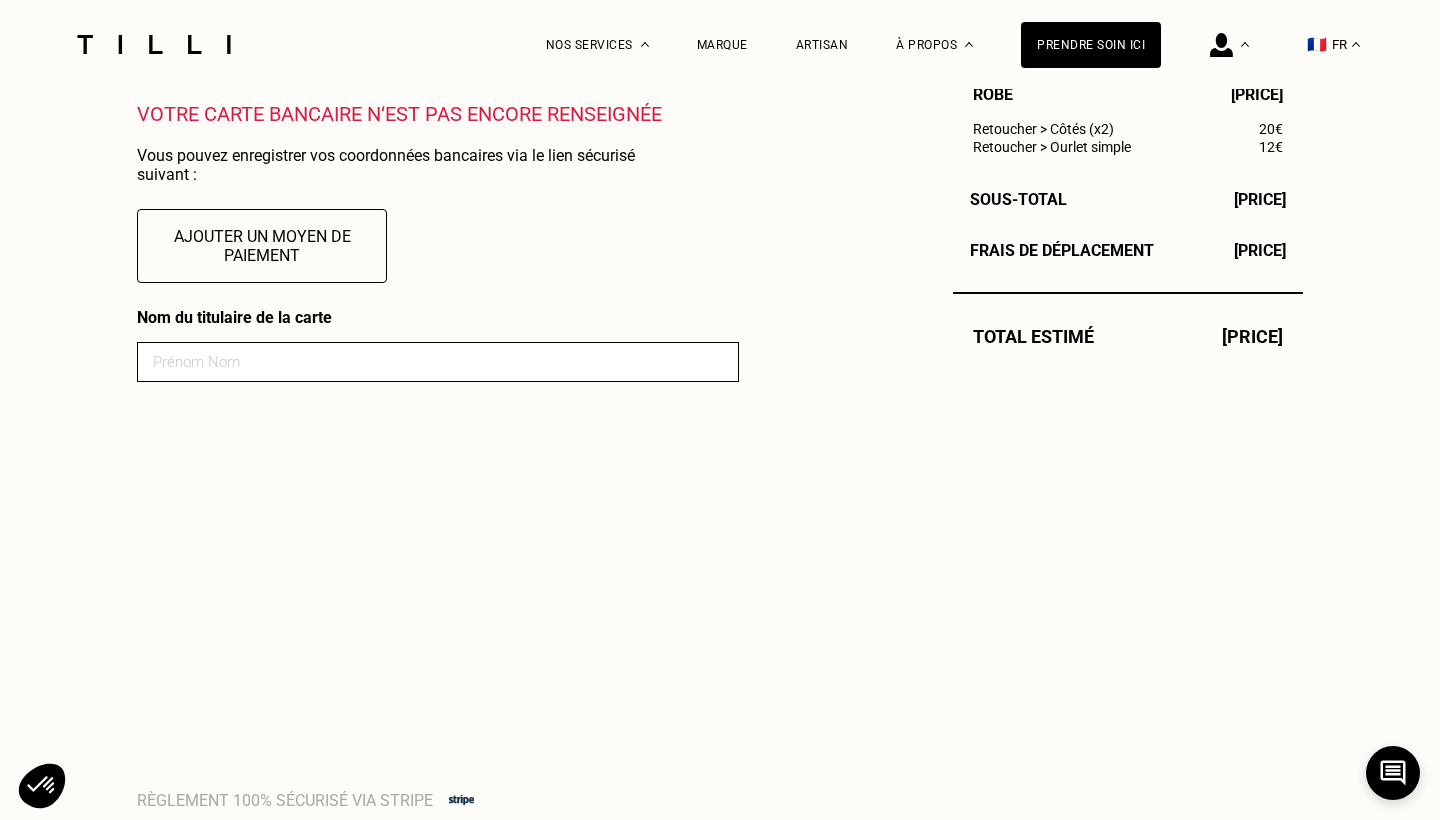 scroll, scrollTop: 806, scrollLeft: 0, axis: vertical 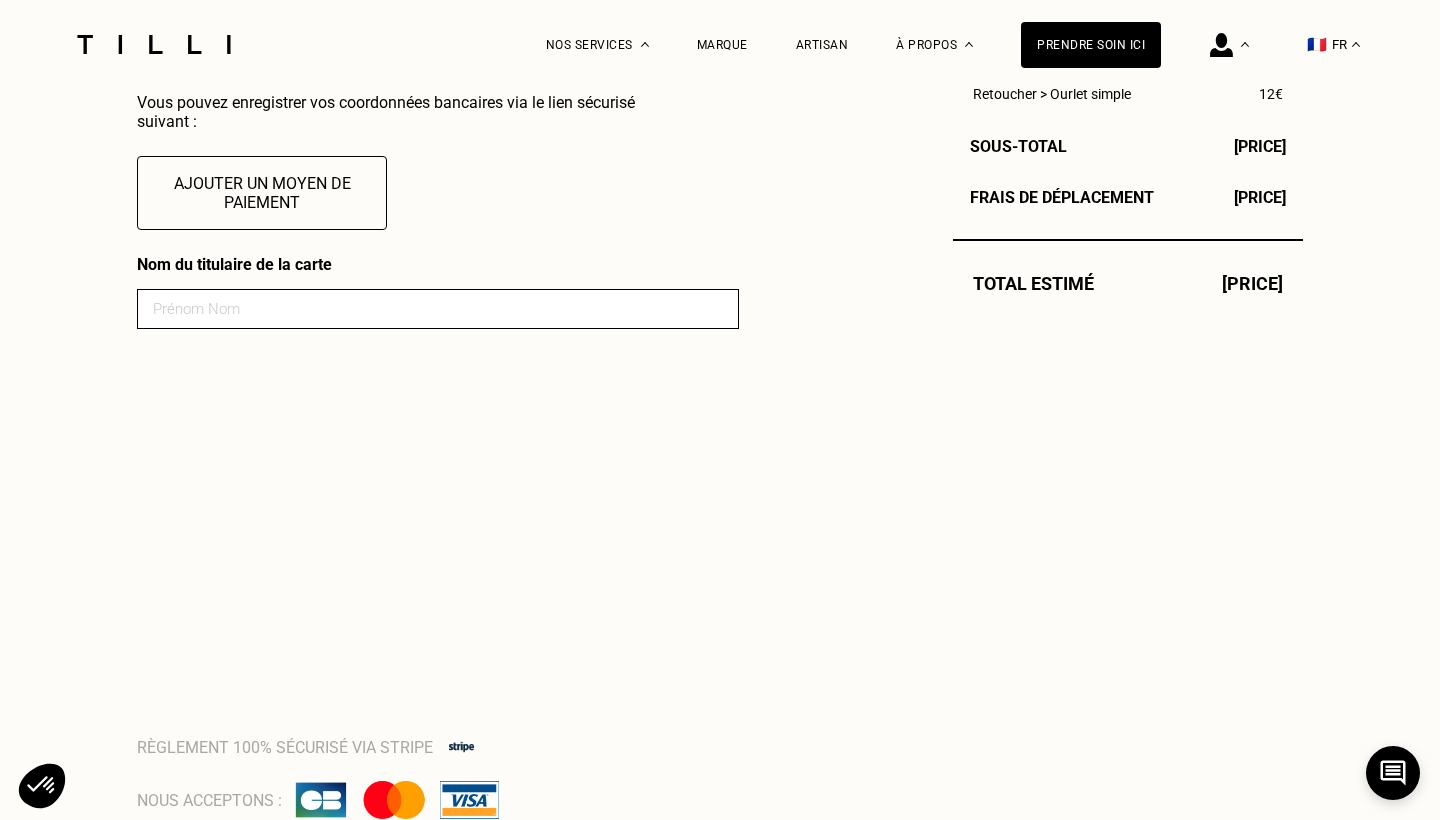 click at bounding box center [438, 309] 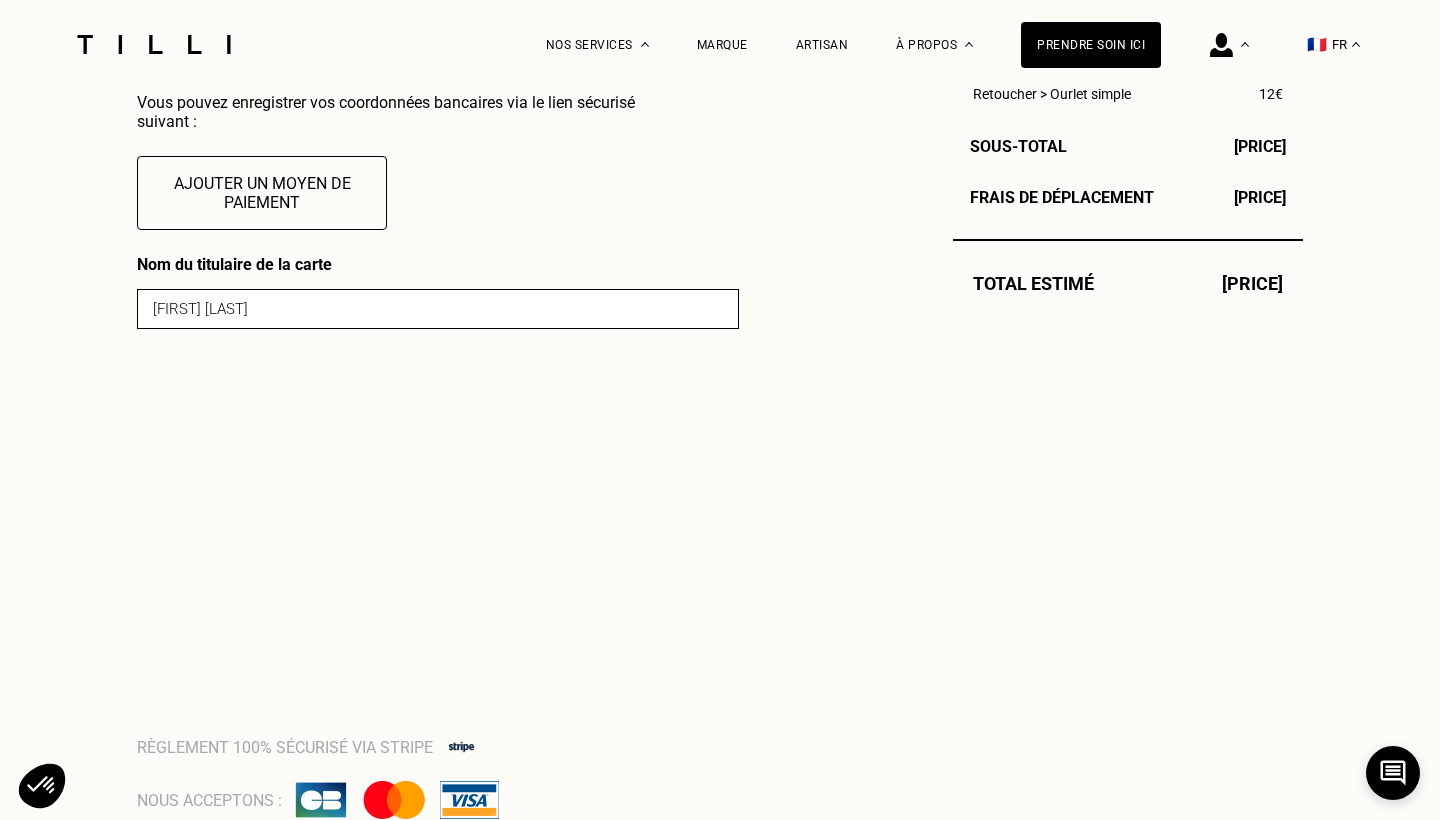 type on "[FIRST] [LAST]" 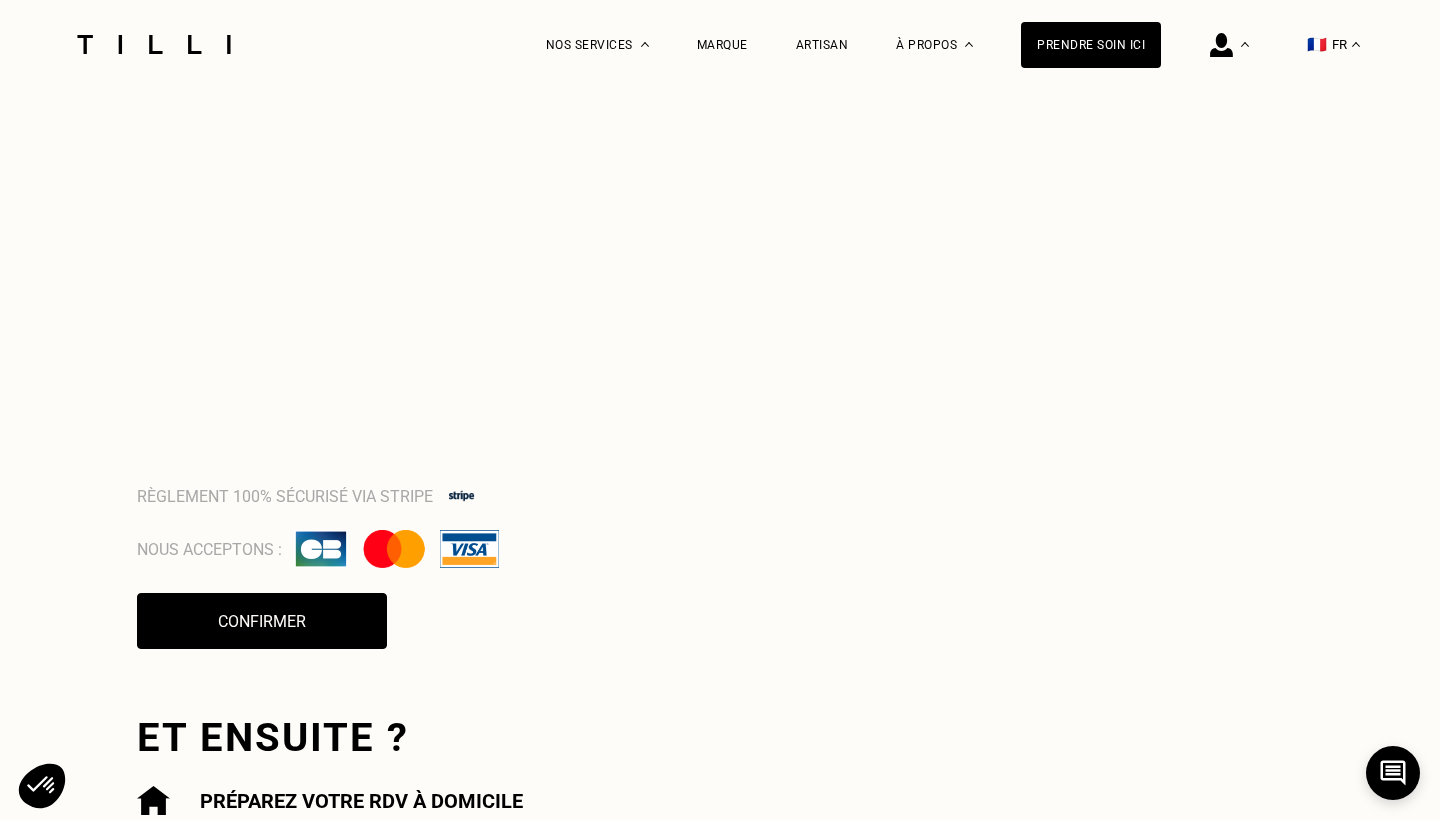 scroll, scrollTop: 1064, scrollLeft: 0, axis: vertical 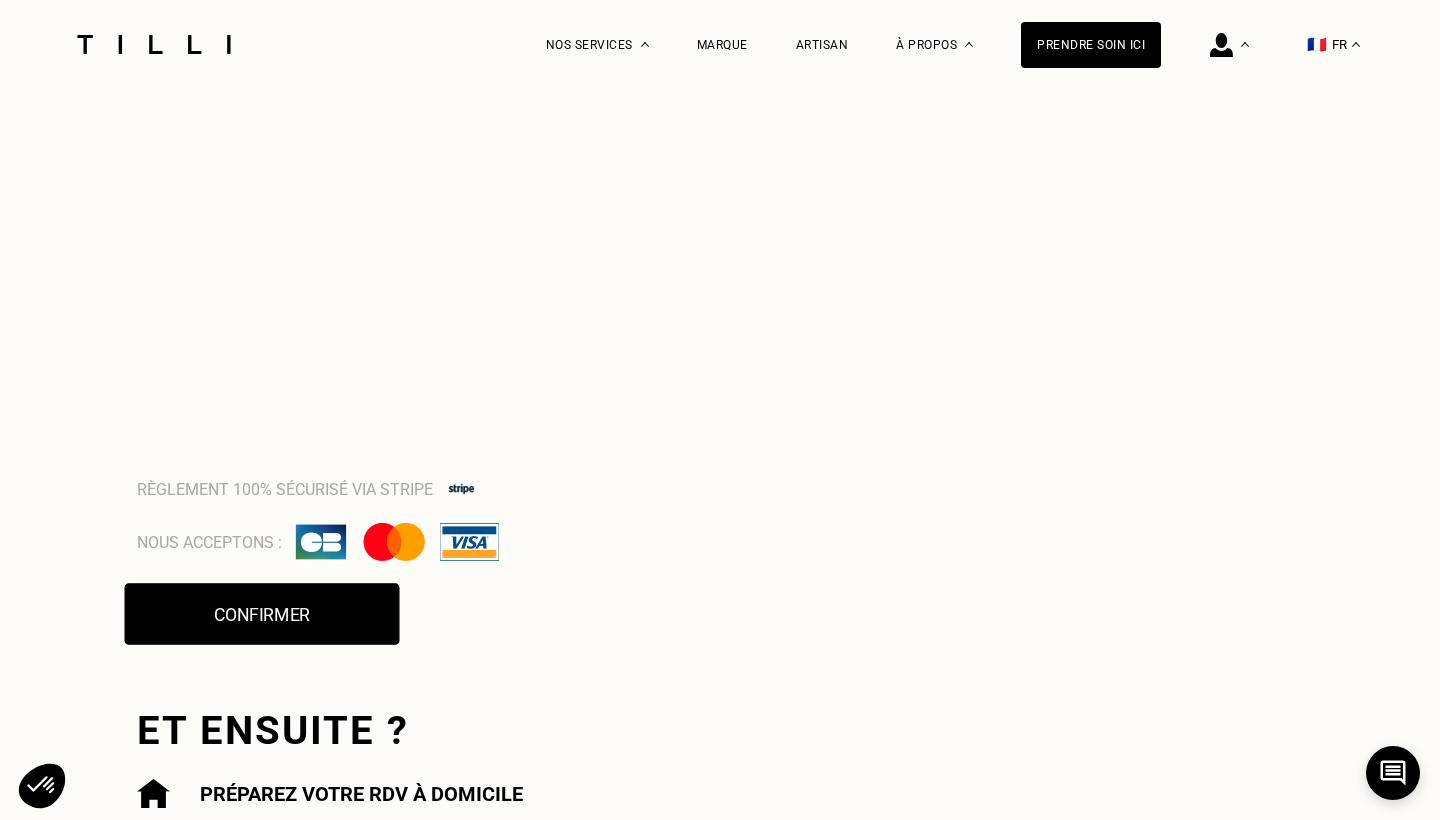 click on "Confirmer" at bounding box center (262, 614) 